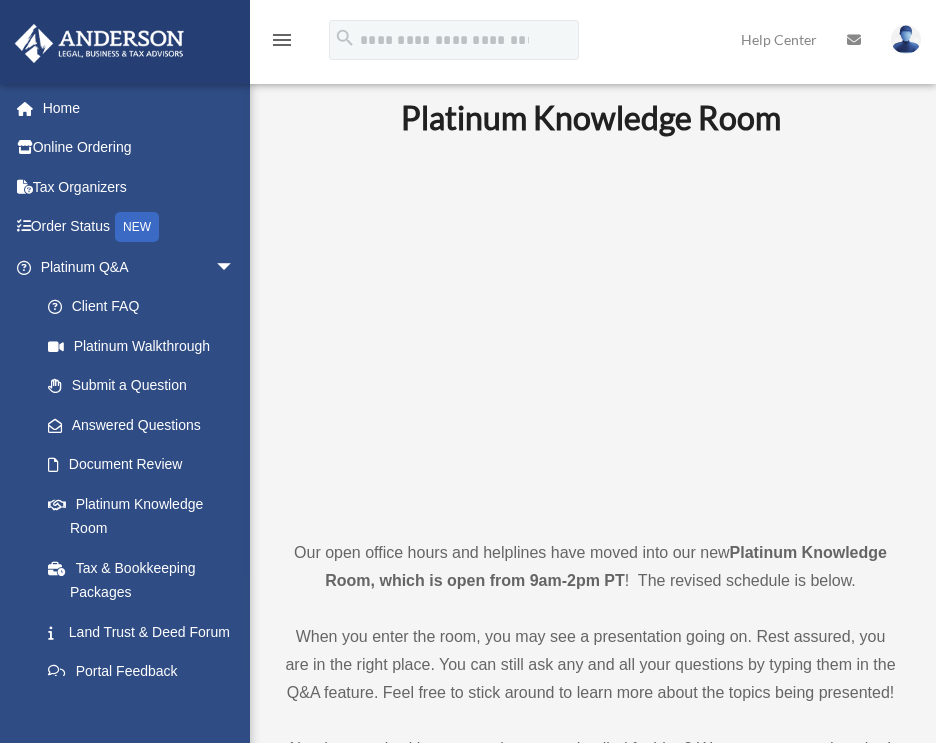 scroll, scrollTop: 0, scrollLeft: 0, axis: both 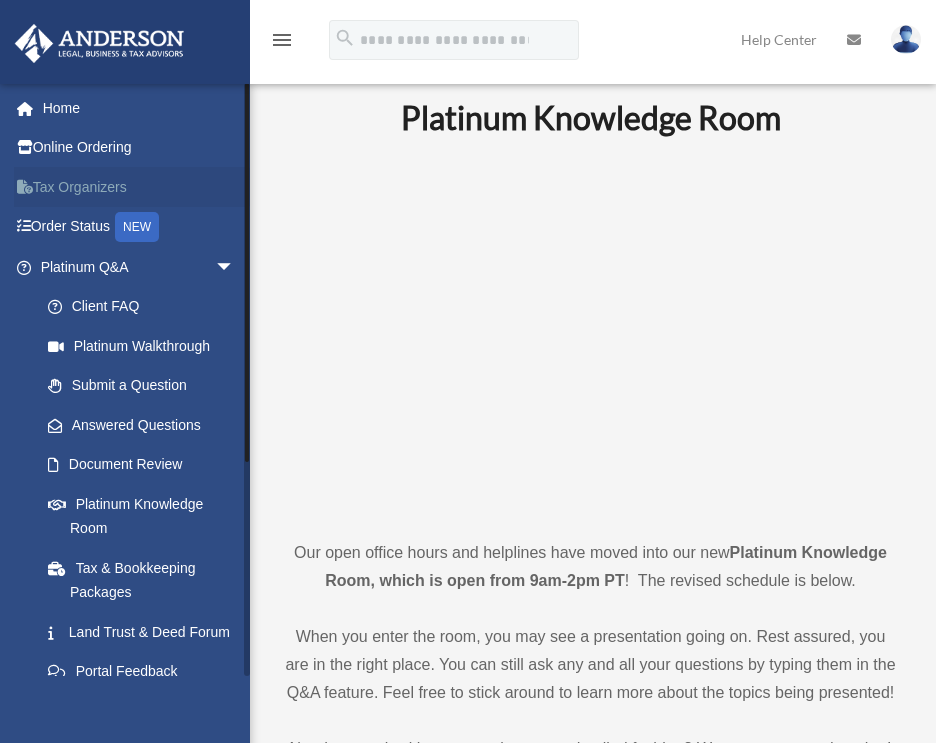 click on "Tax Organizers" at bounding box center (139, 187) 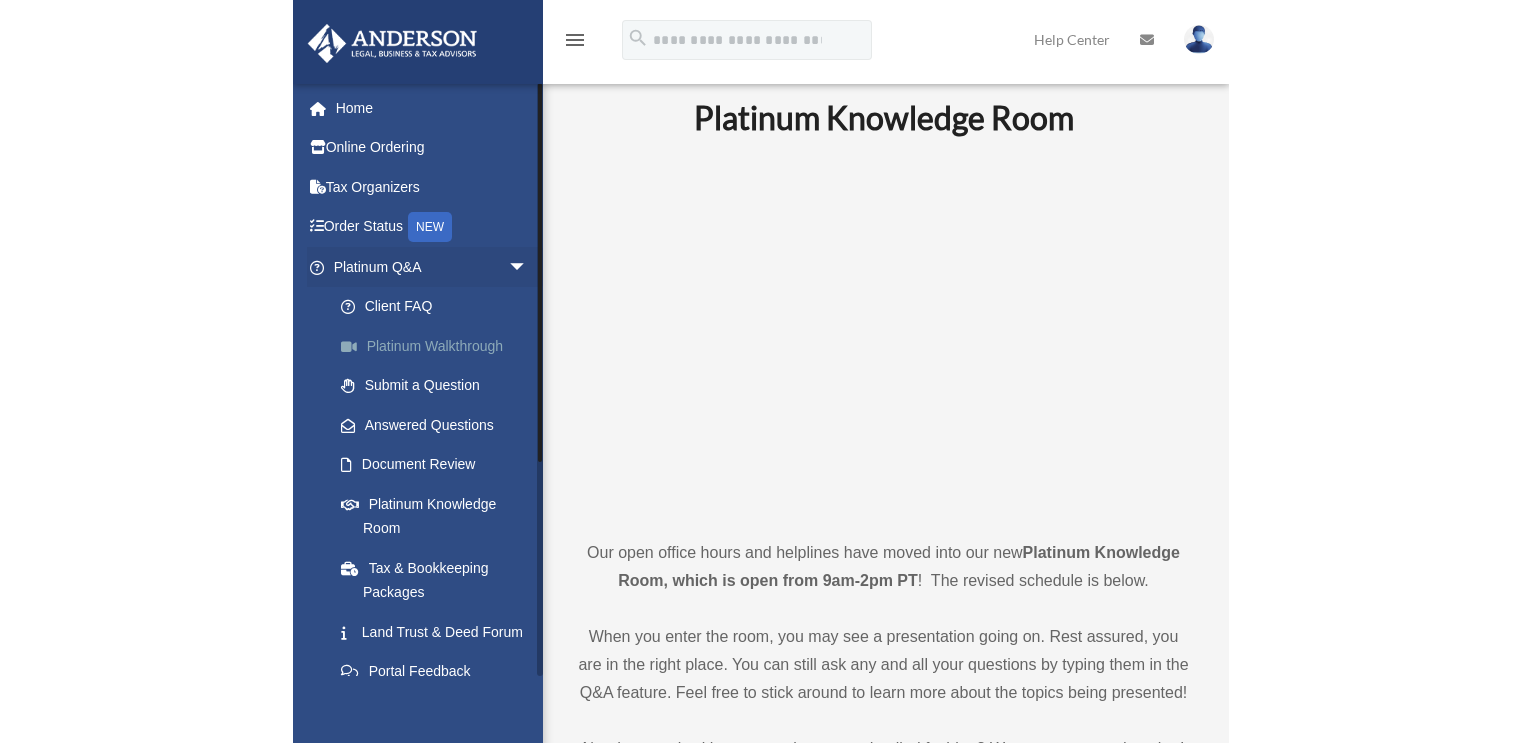 scroll, scrollTop: 0, scrollLeft: 0, axis: both 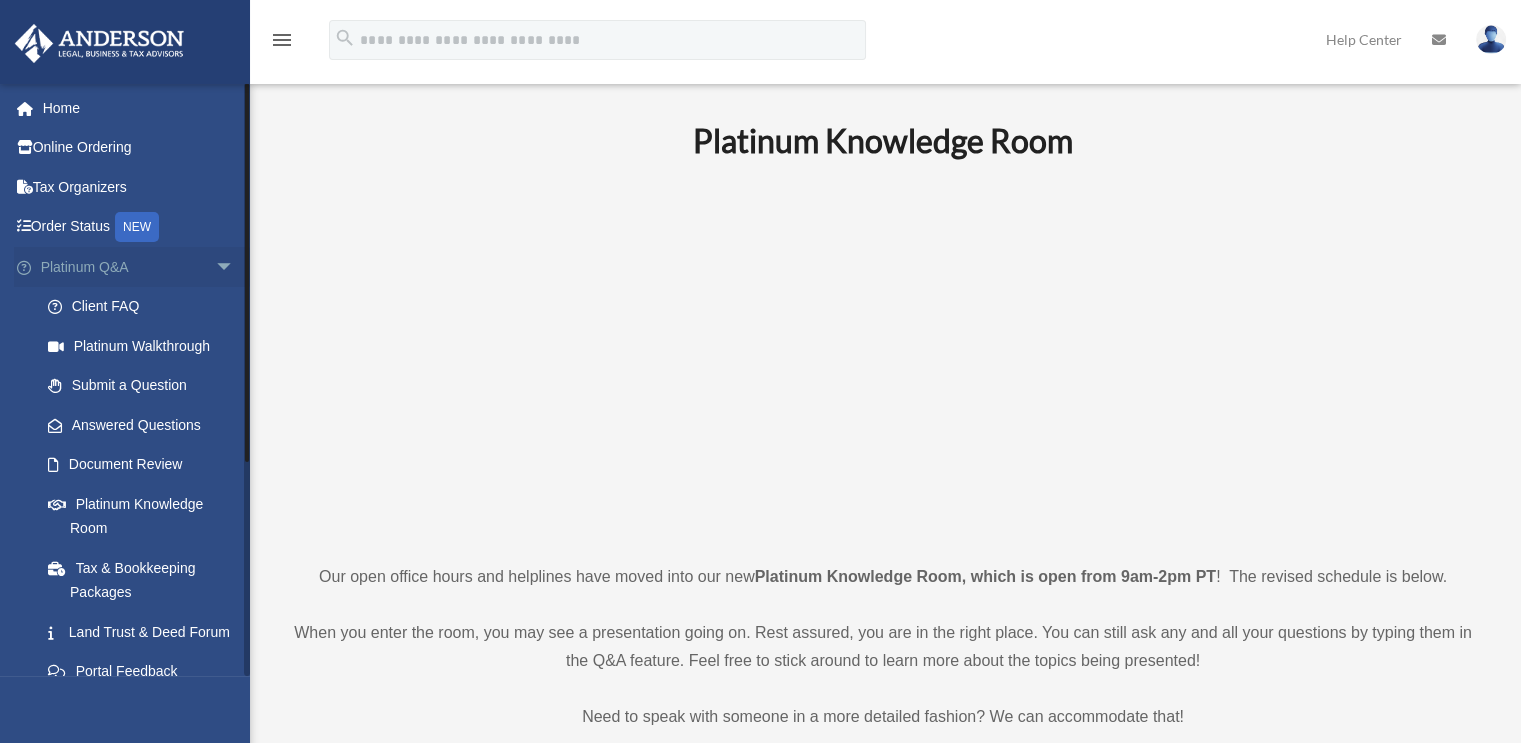 click on "arrow_drop_down" at bounding box center [235, 267] 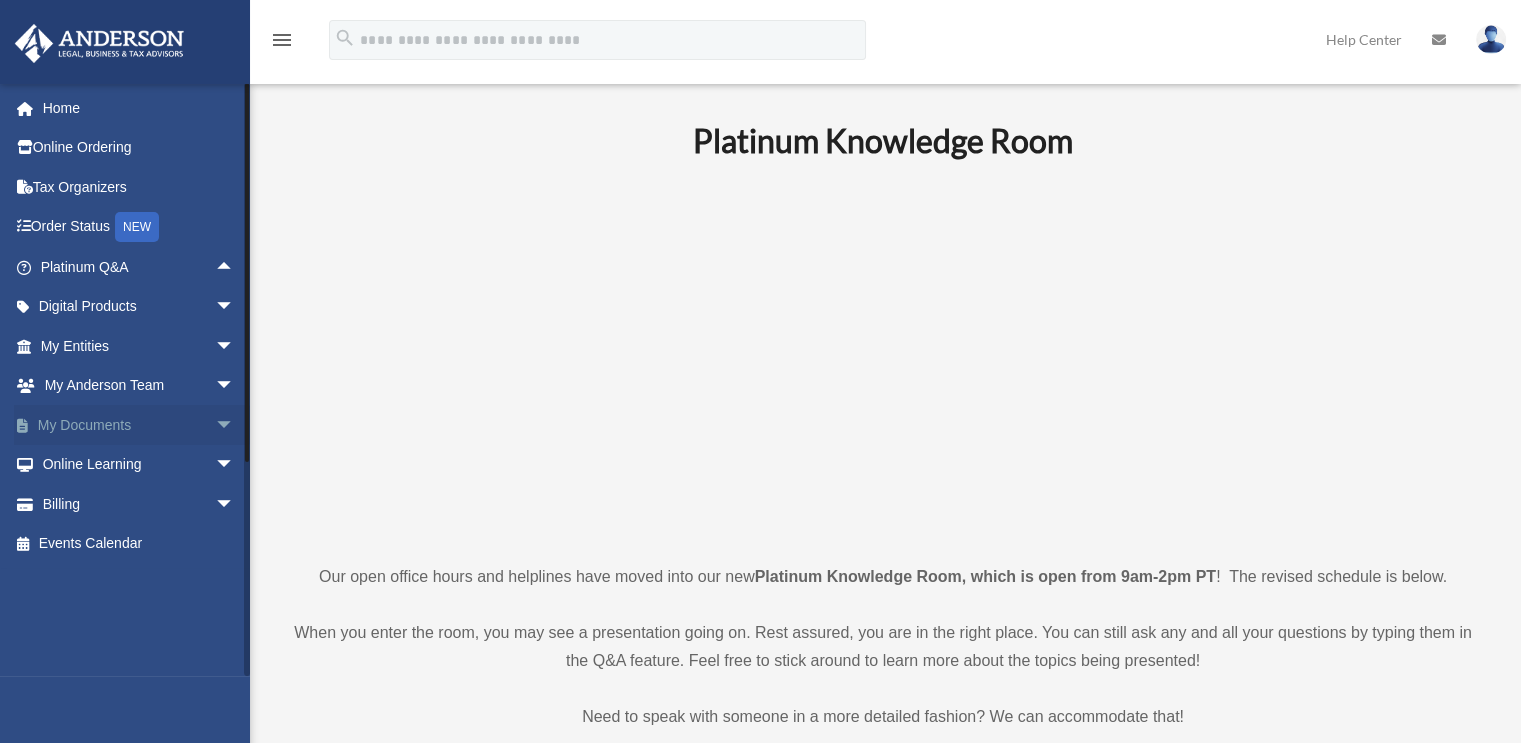 click on "My Documents arrow_drop_down" at bounding box center (139, 425) 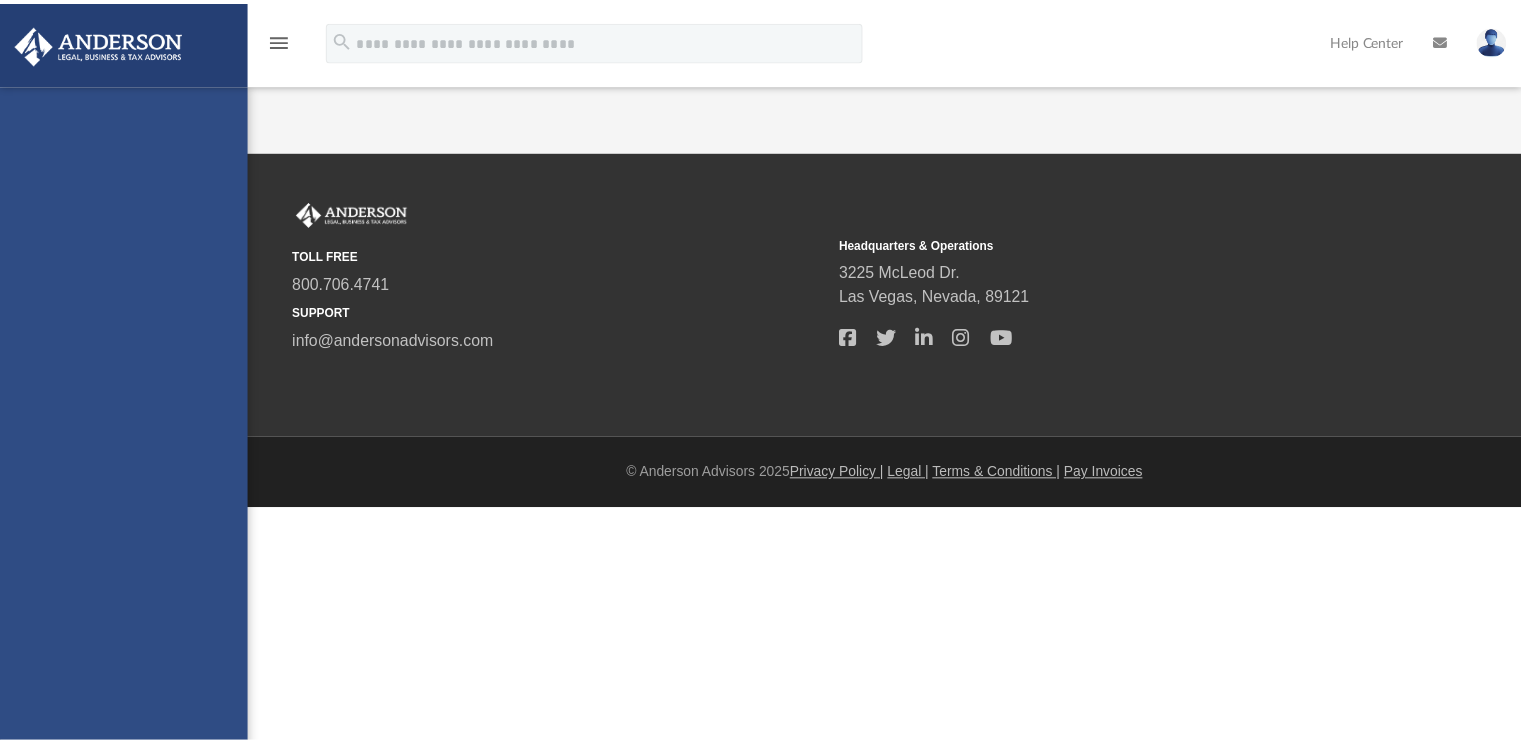 scroll, scrollTop: 0, scrollLeft: 0, axis: both 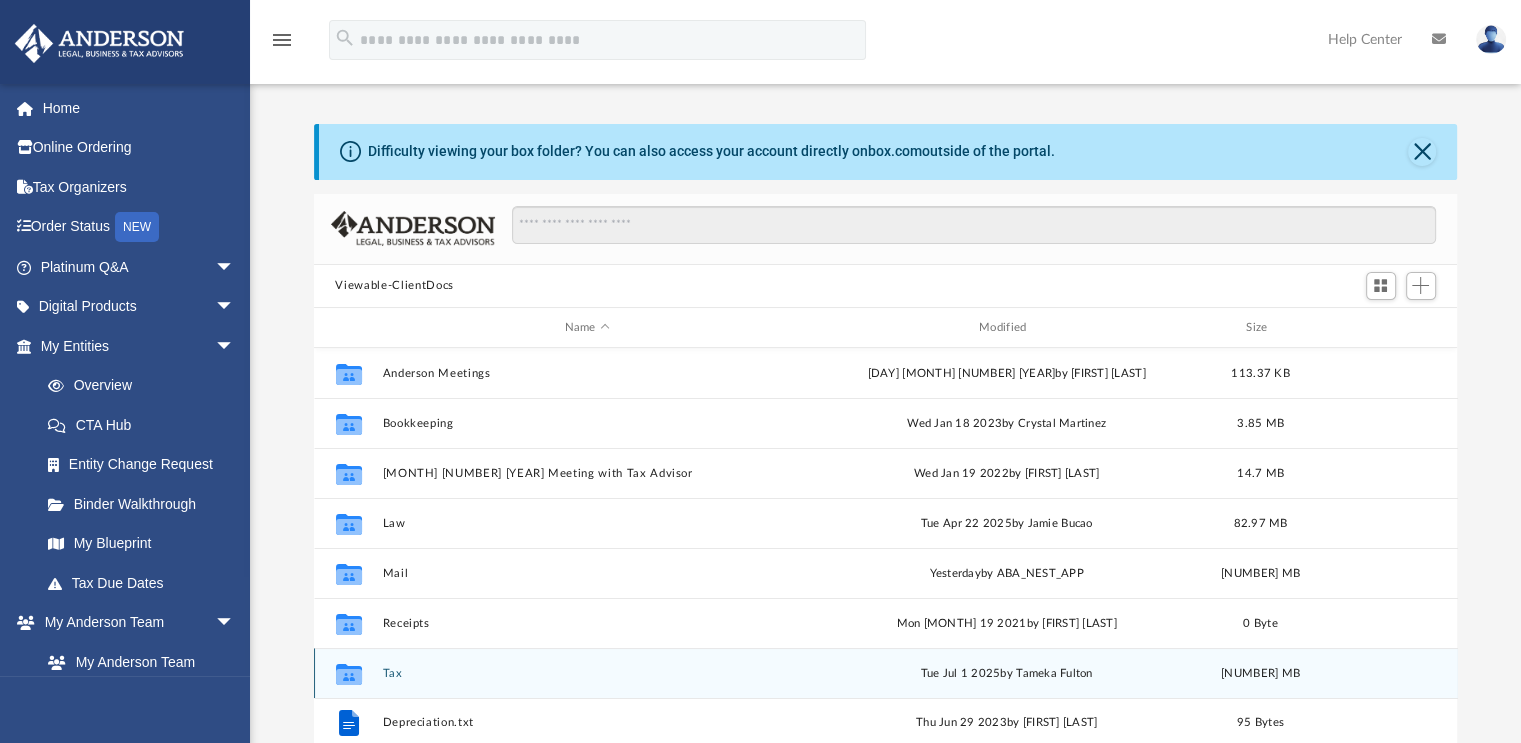 click on "Tax" at bounding box center (587, 673) 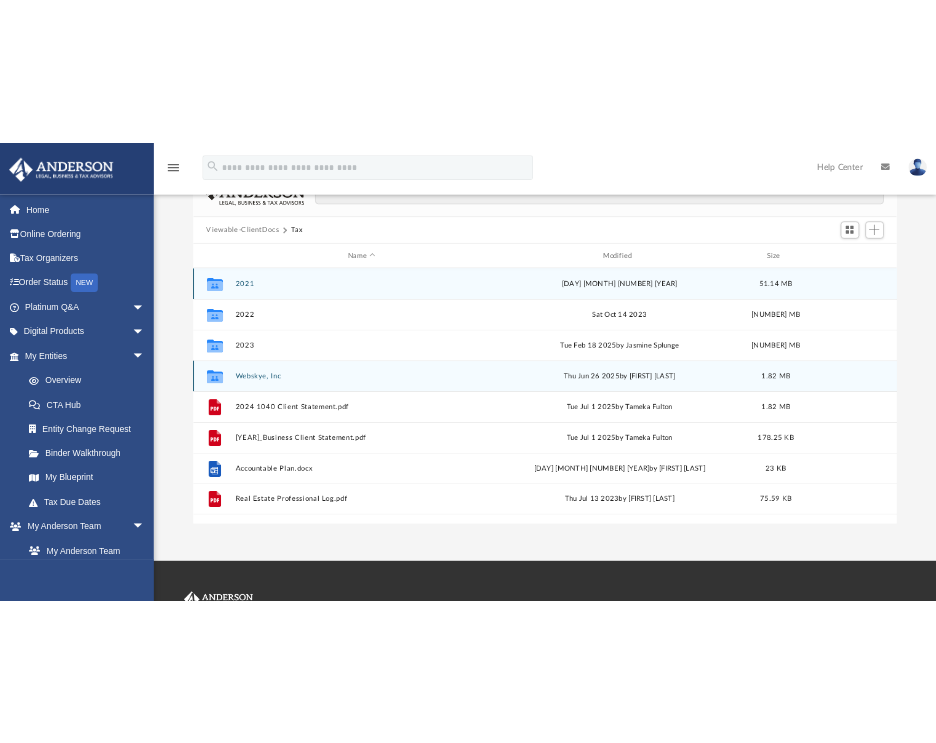 scroll, scrollTop: 200, scrollLeft: 0, axis: vertical 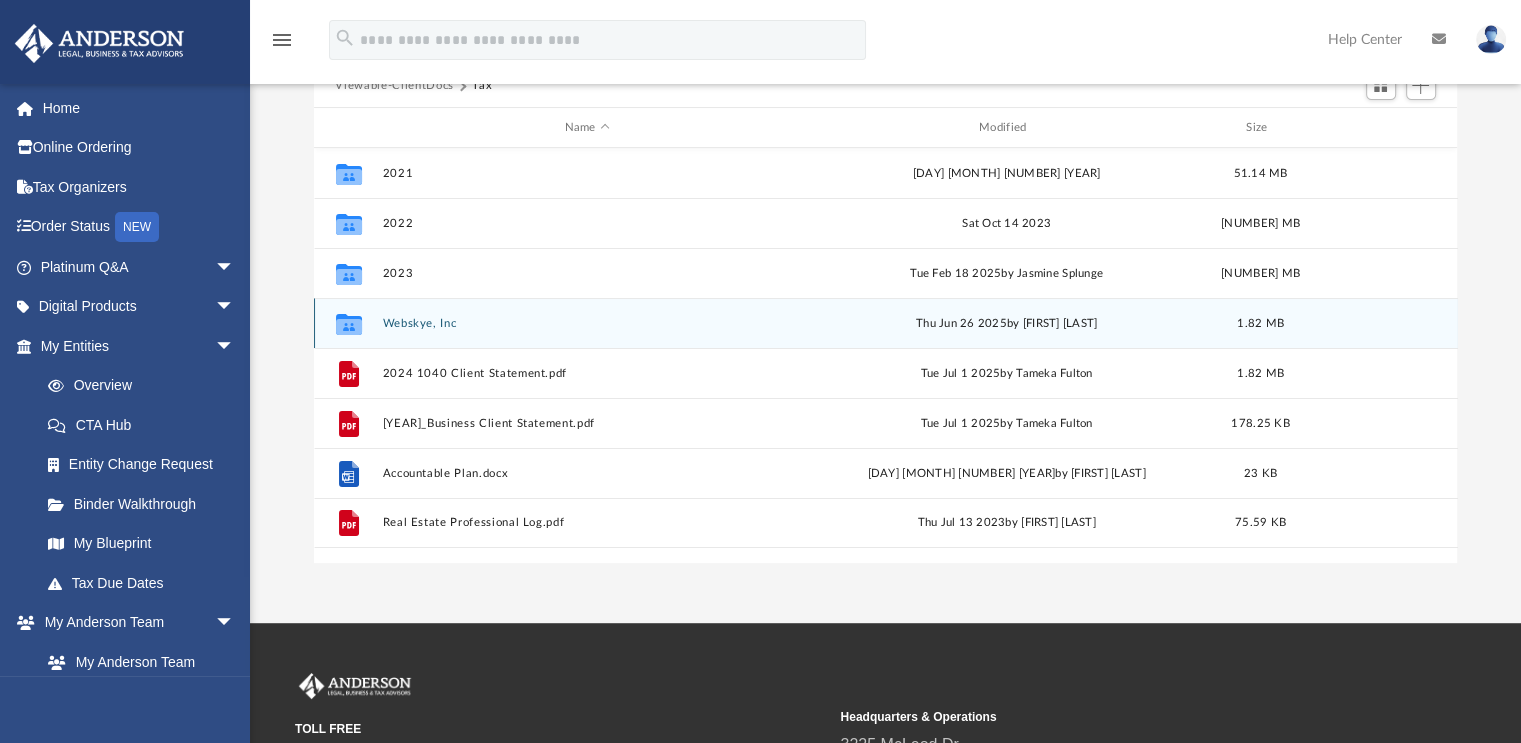 click on "Collaborated Folder Webskye, Inc Thu Jun 26 2025  by Neeta LaGuerra 1.82 MB" at bounding box center [886, 323] 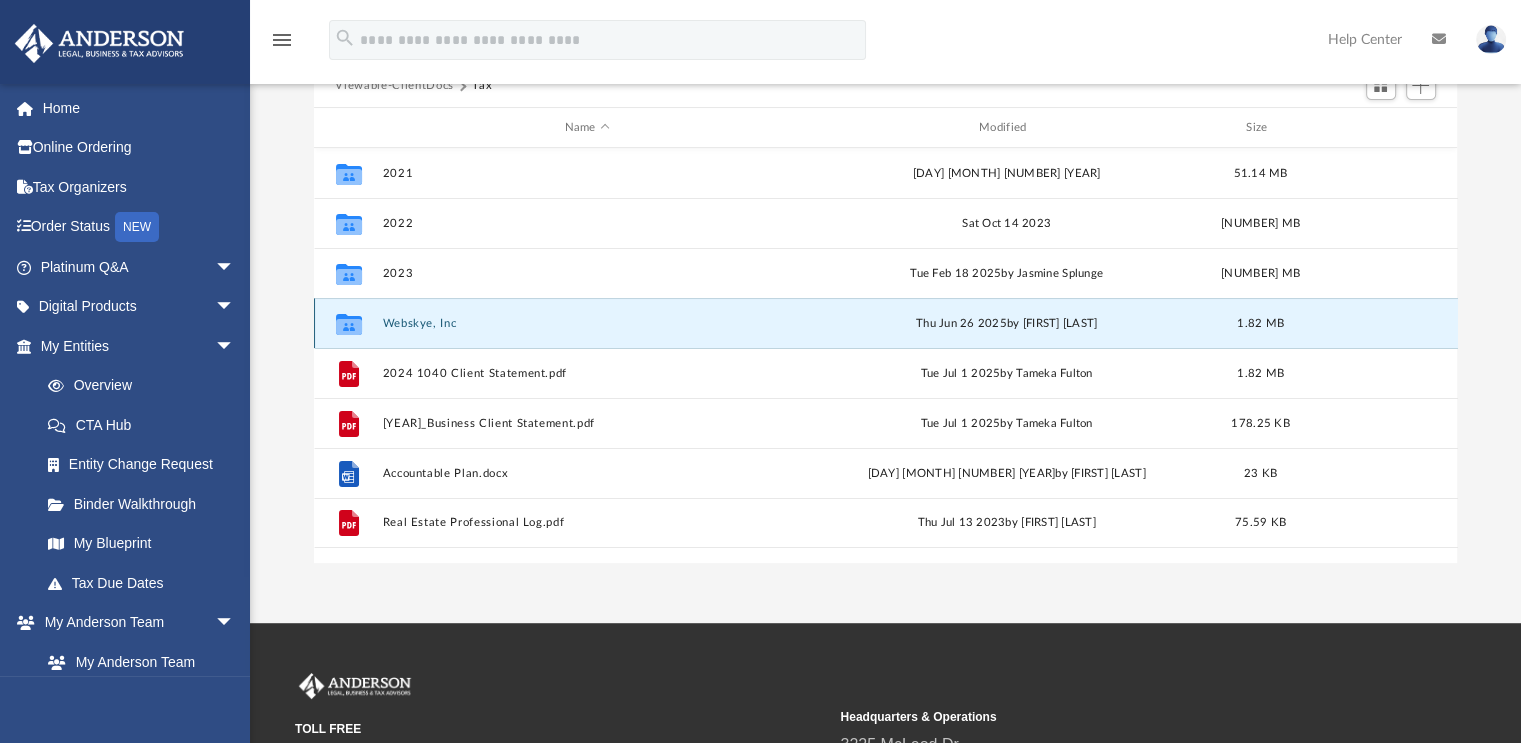 click on "Webskye, Inc" at bounding box center (587, 323) 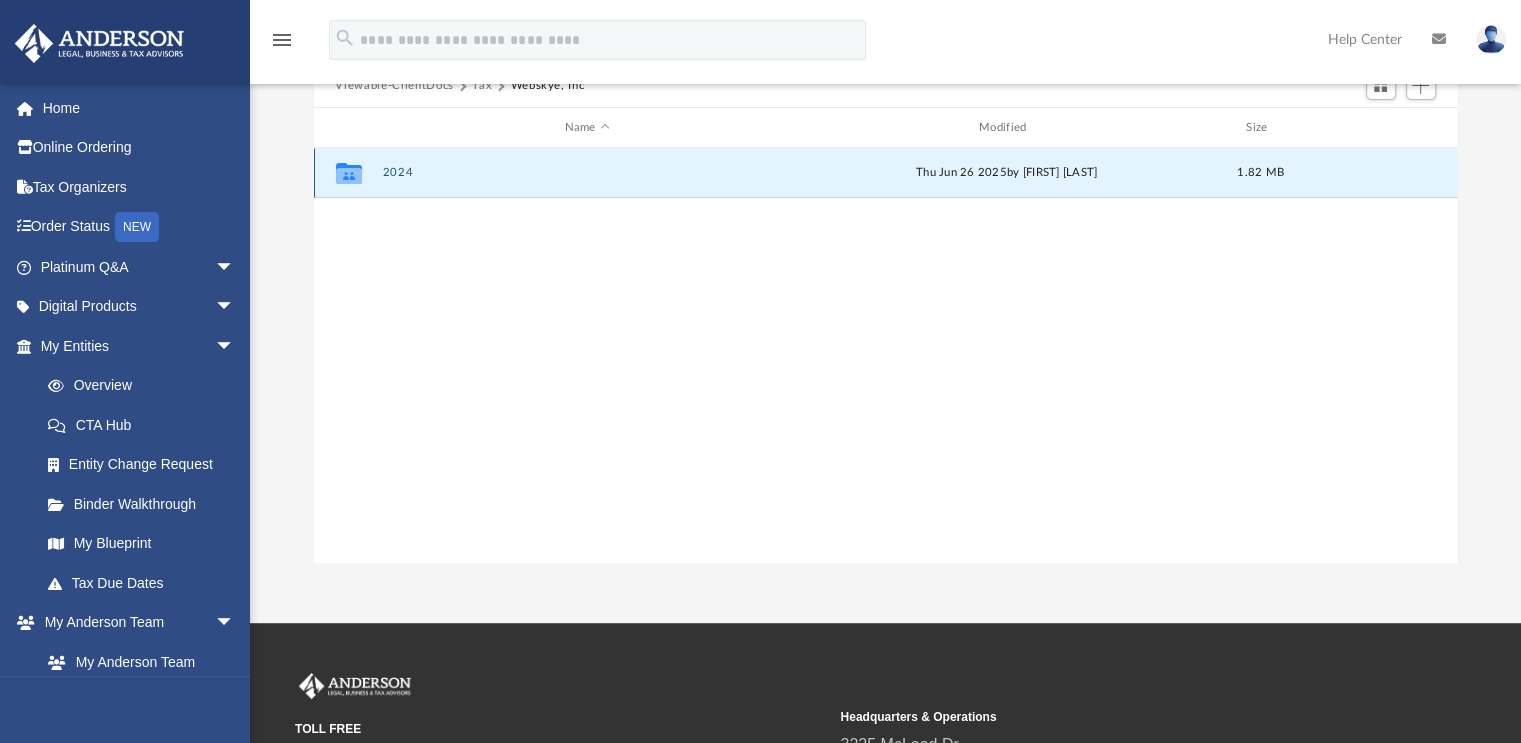 click on "2024" at bounding box center [587, 173] 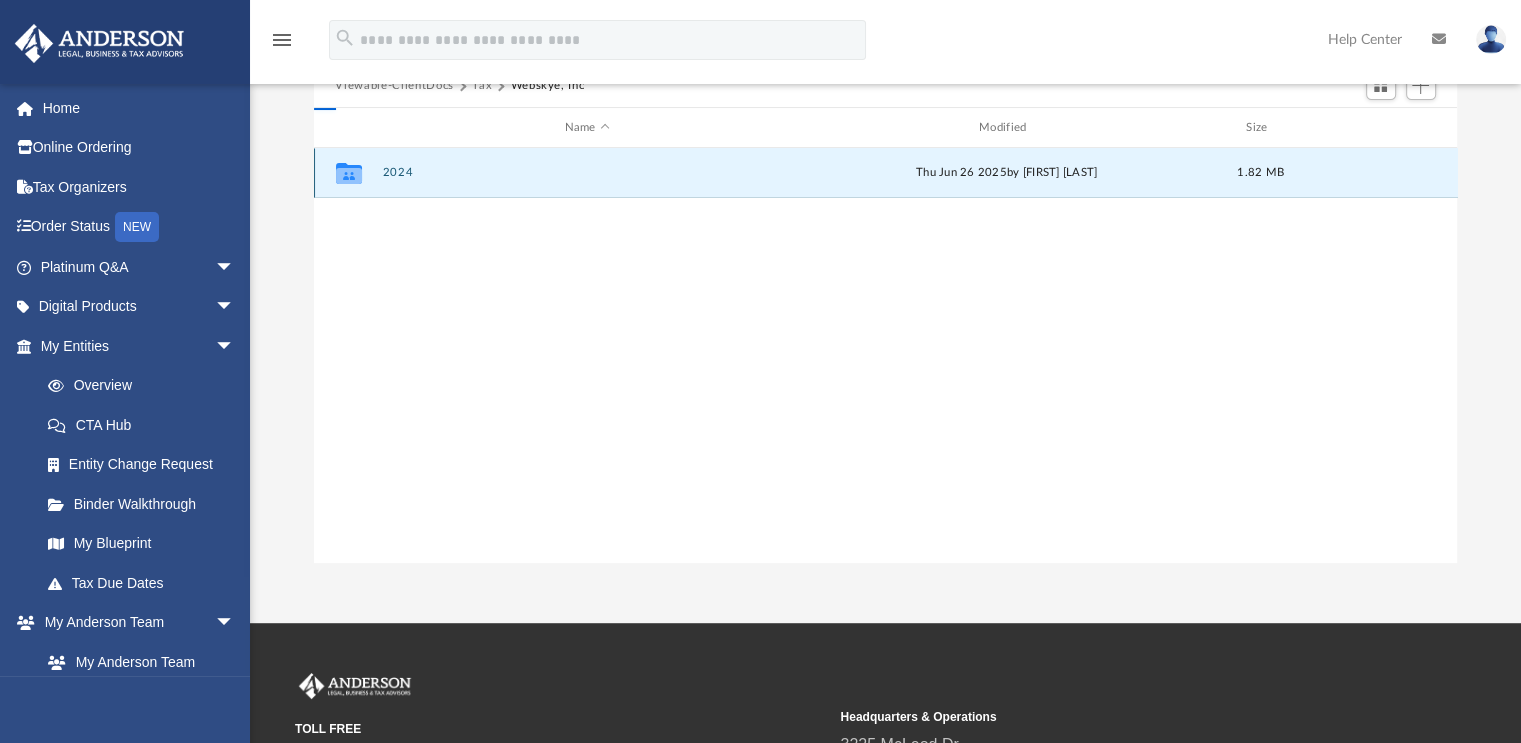 click on "2024" at bounding box center [587, 173] 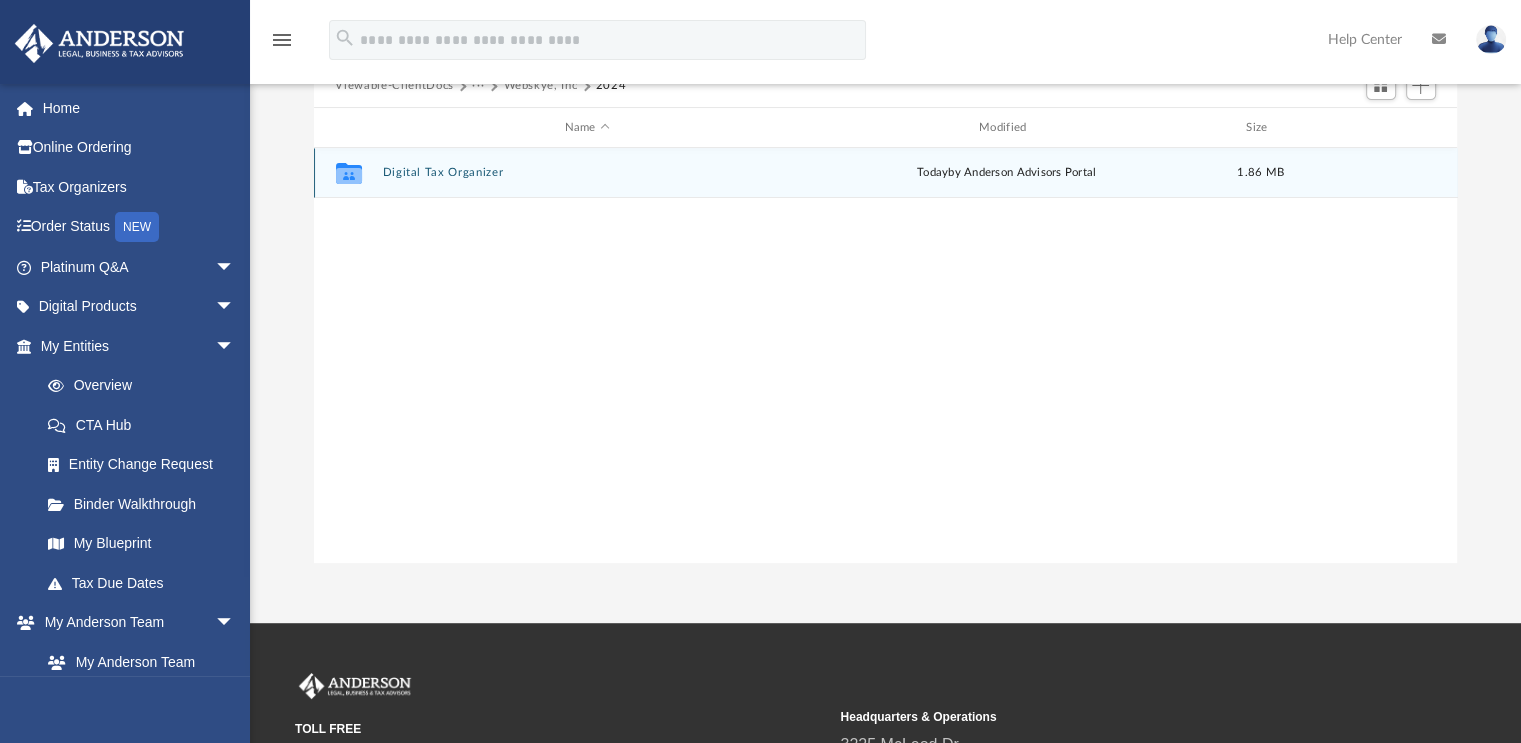 click on "Digital Tax Organizer" at bounding box center (587, 173) 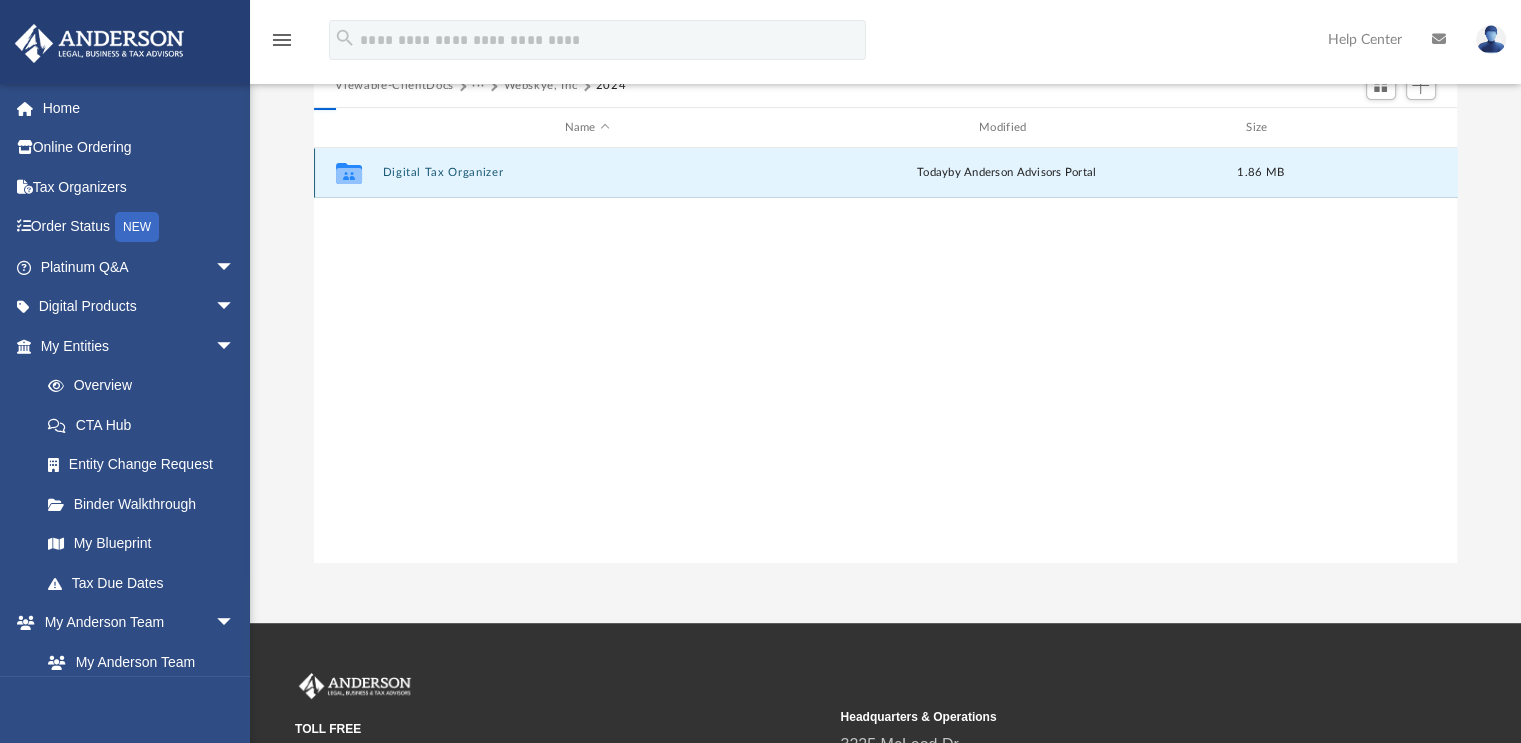 click on "Digital Tax Organizer" at bounding box center [587, 173] 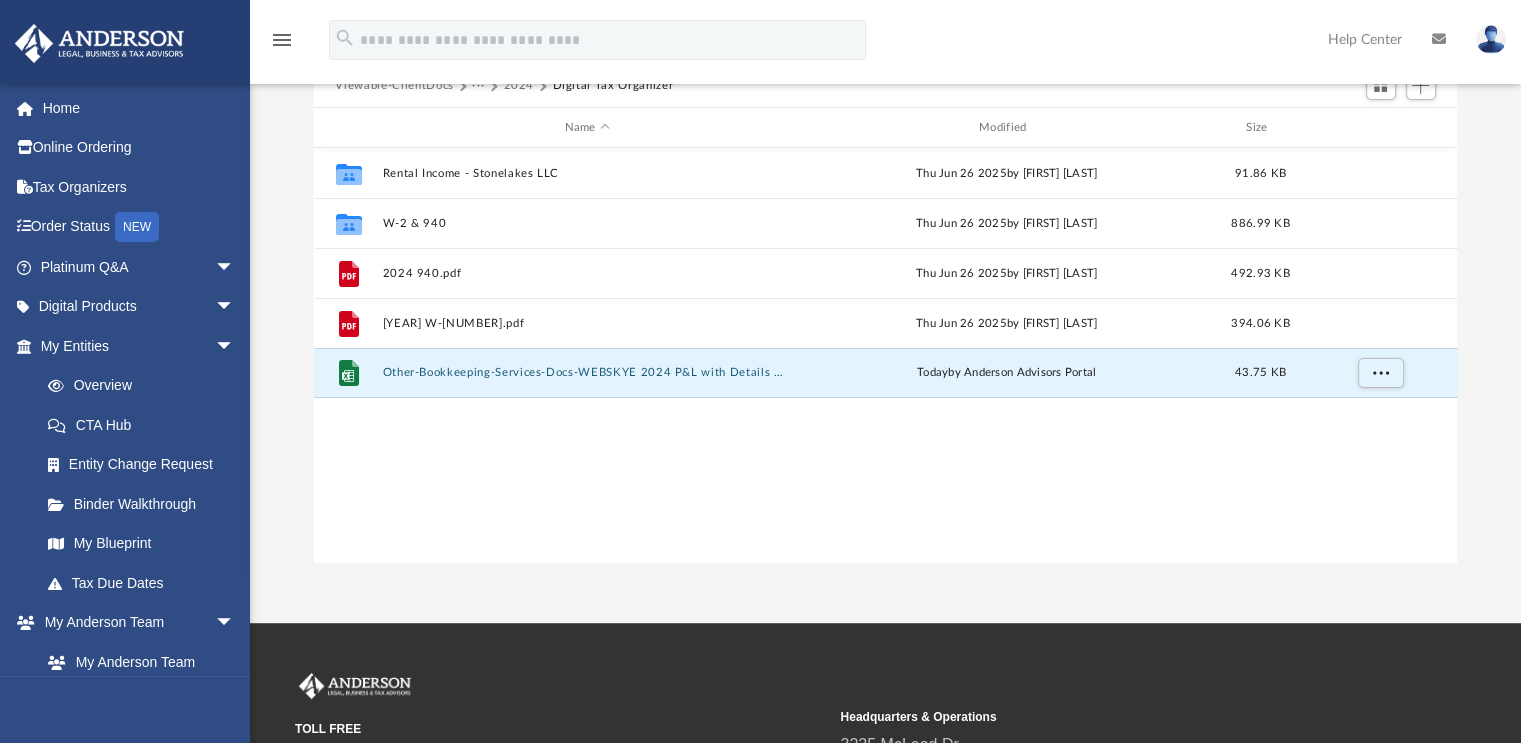 drag, startPoint x: 576, startPoint y: 376, endPoint x: 636, endPoint y: 445, distance: 91.43851 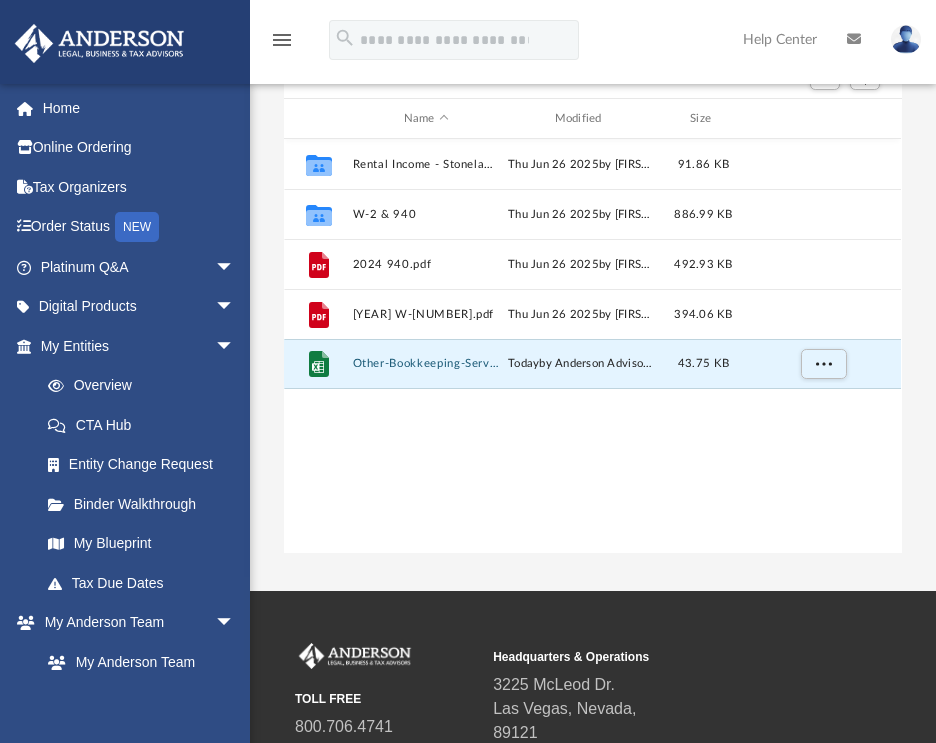 scroll, scrollTop: 439, scrollLeft: 602, axis: both 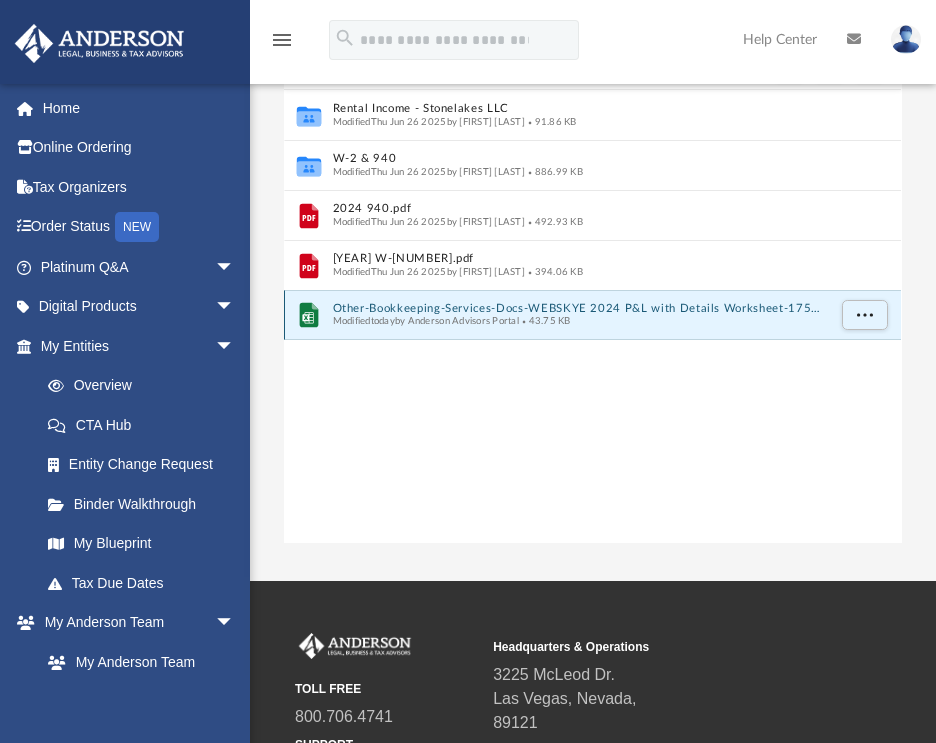 click on "Other-Bookkeeping-Services-Docs-WEBSKYE 2024 P&L with Details Worksheet-17523535016872caddcb514.xlsx" at bounding box center [579, 308] 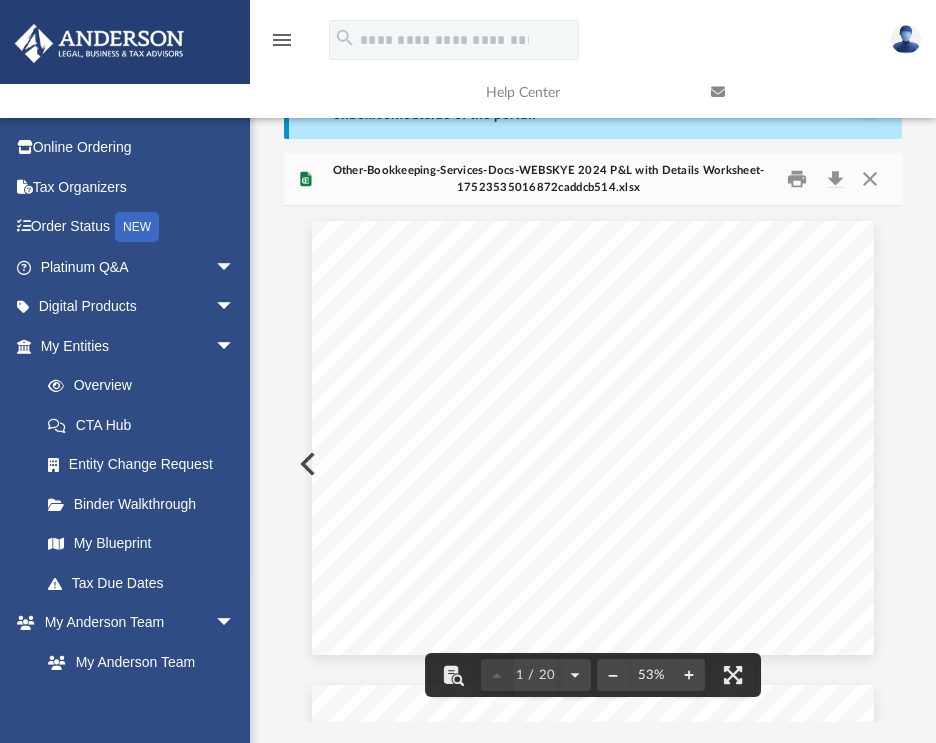 scroll, scrollTop: 0, scrollLeft: 0, axis: both 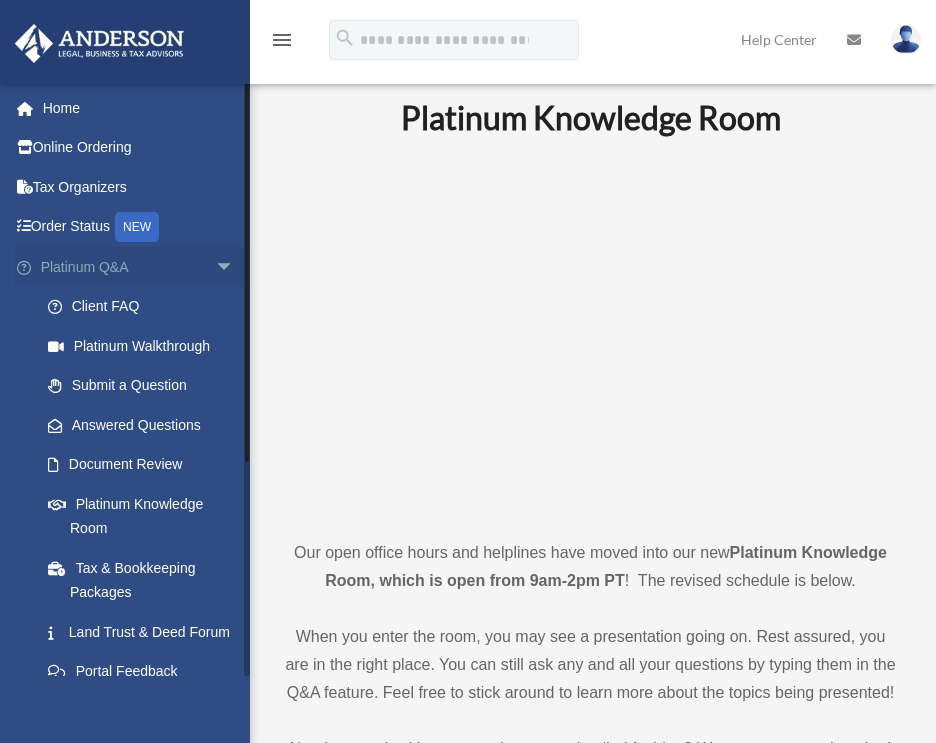 click on "arrow_drop_down" at bounding box center [235, 267] 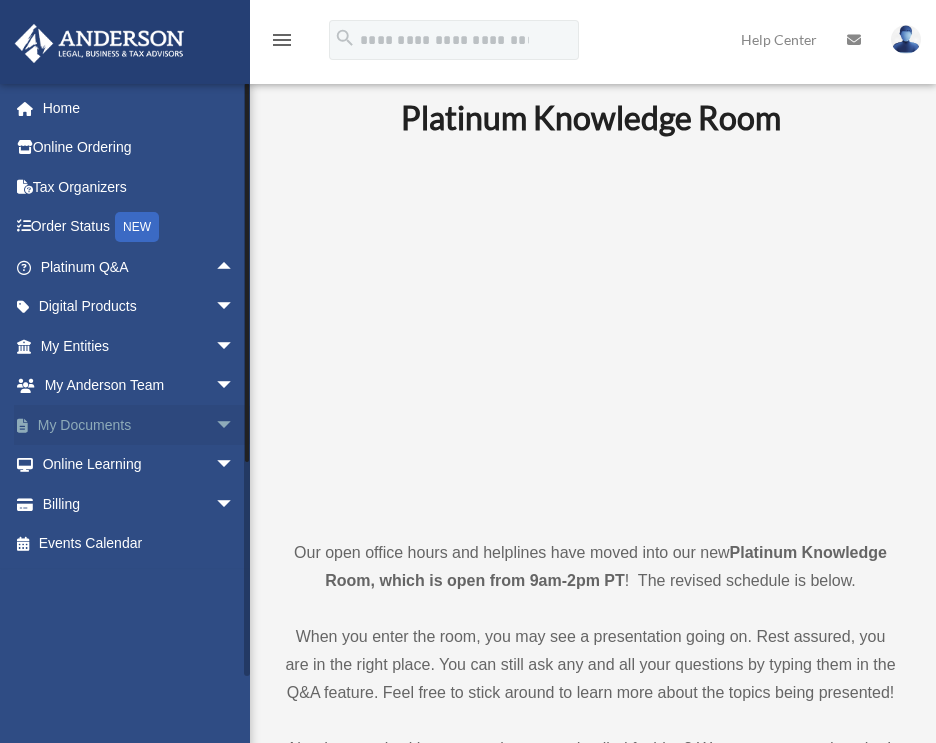 click on "My Documents arrow_drop_down" at bounding box center (139, 425) 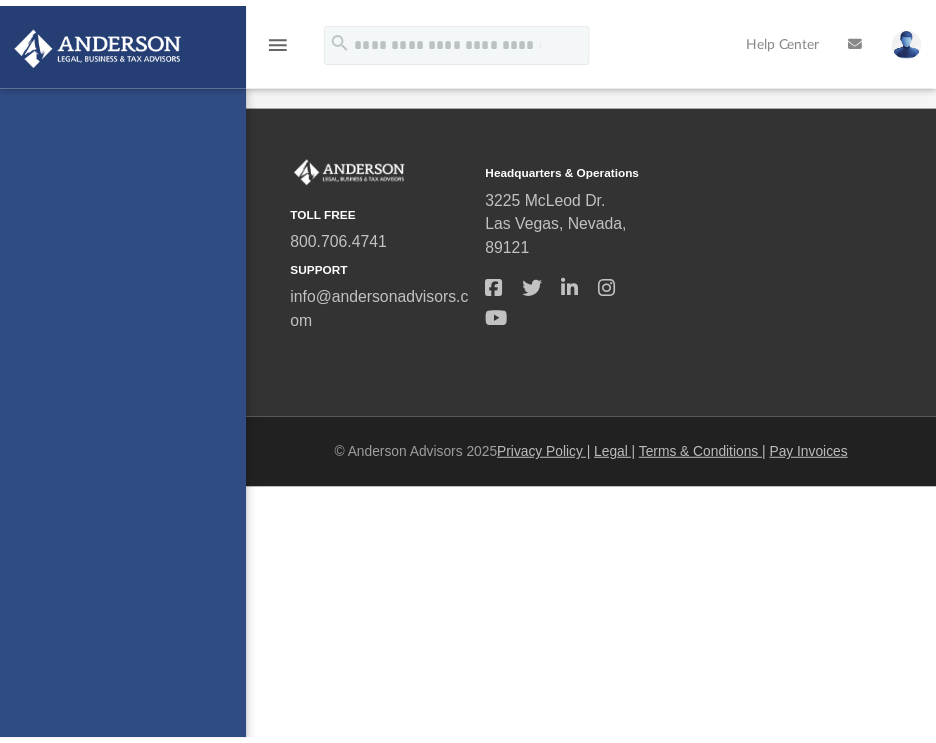 scroll, scrollTop: 0, scrollLeft: 0, axis: both 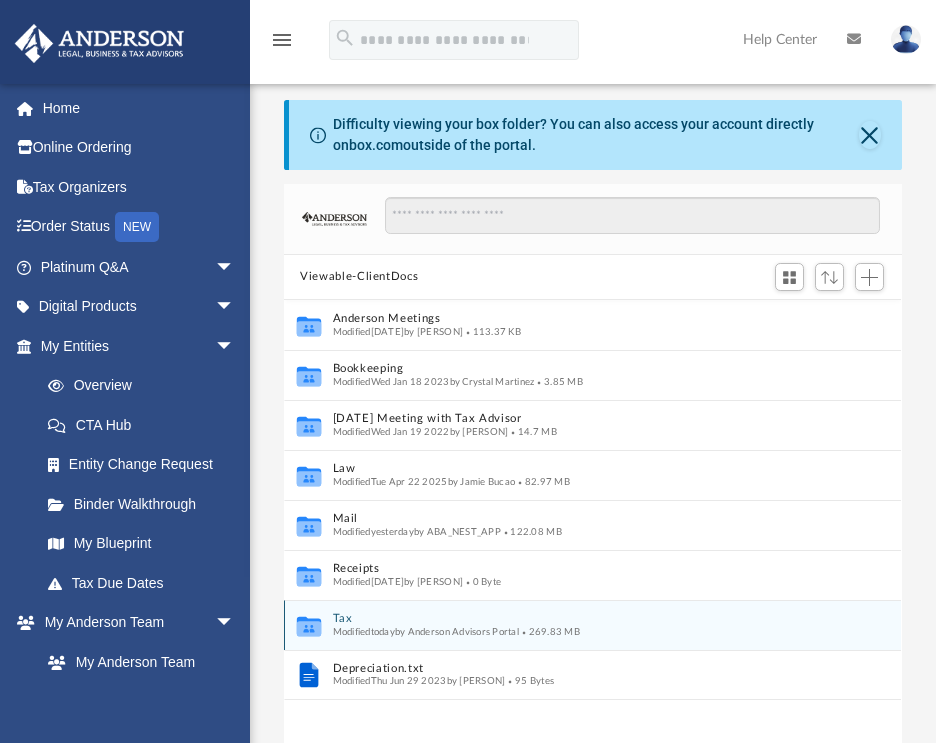 click on "Tax" at bounding box center (579, 618) 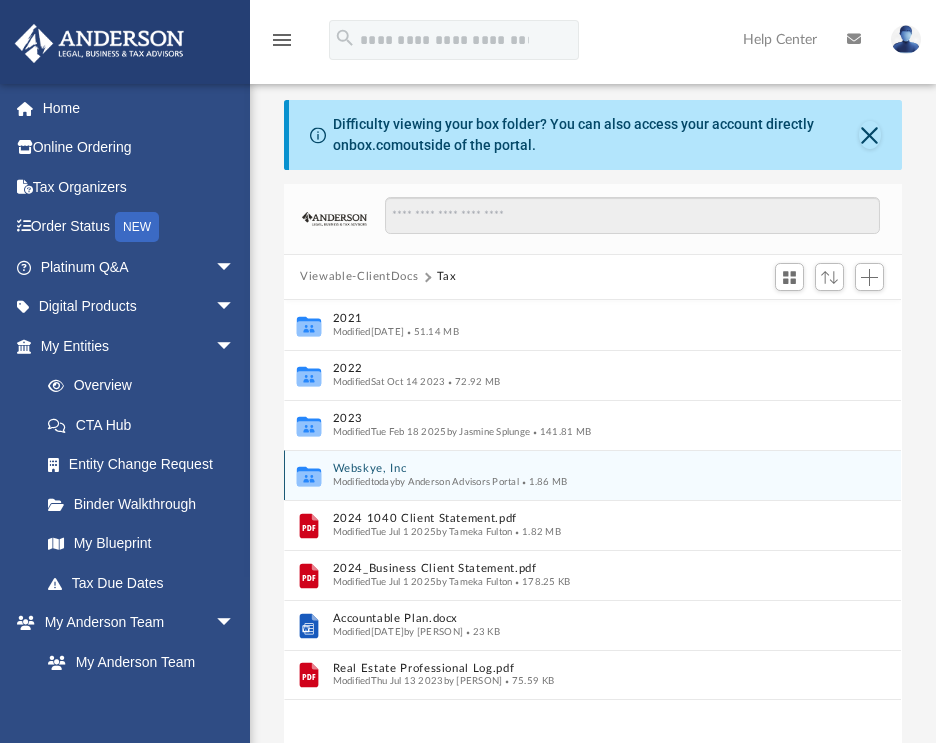 click 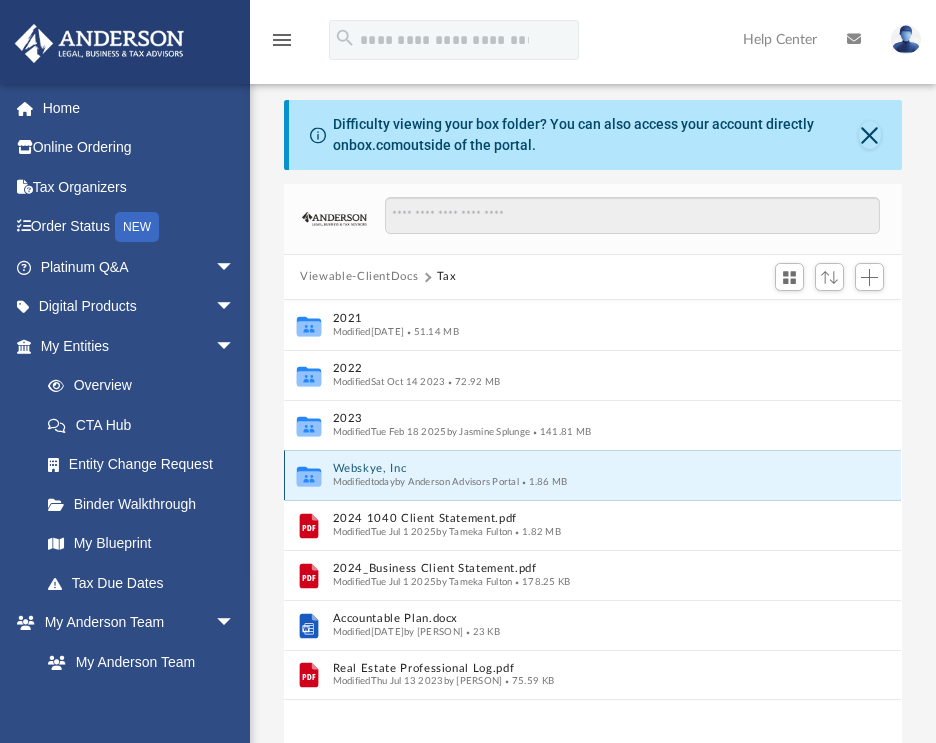 click 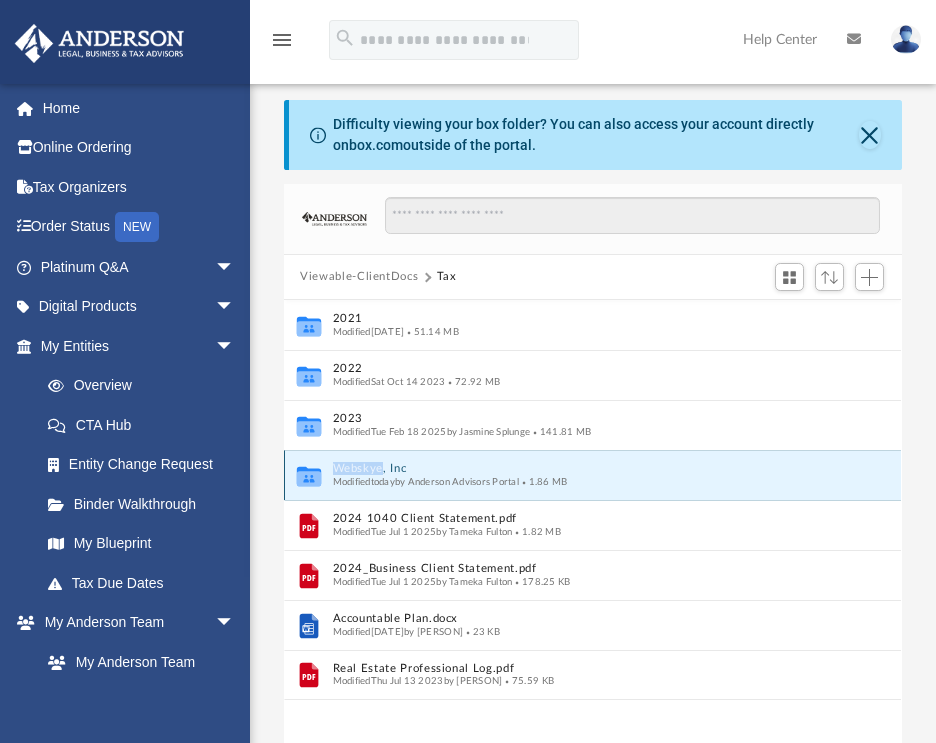 click 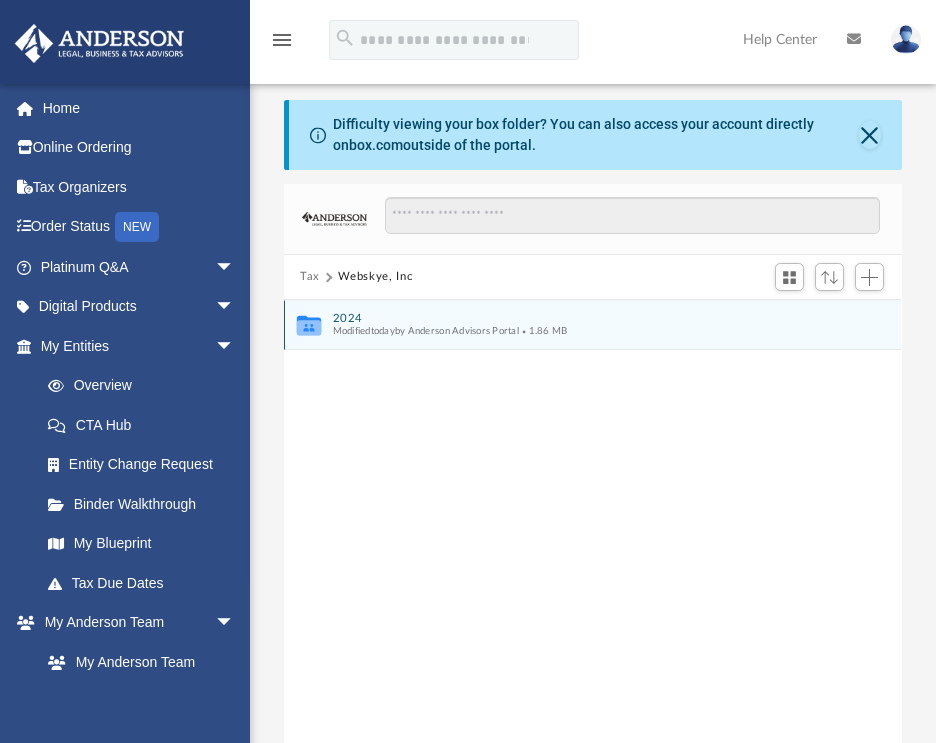 click on "Collaborated Folder 2024 Modified  today  by Anderson Advisors Portal 1.86 MB" at bounding box center (592, 325) 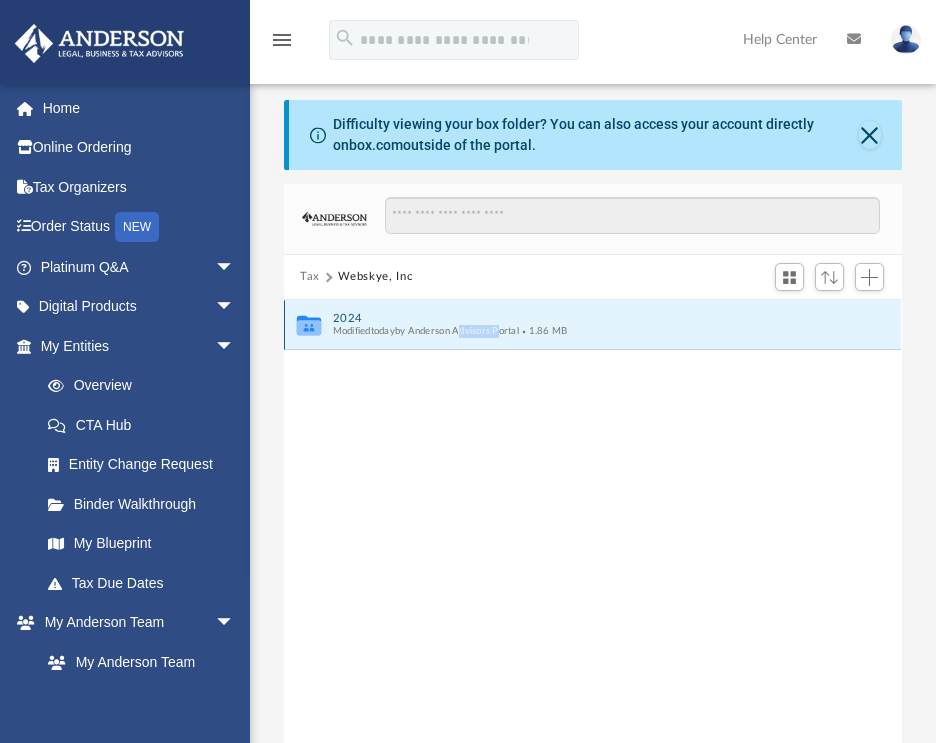 click on "Collaborated Folder 2024 Modified  today  by Anderson Advisors Portal 1.86 MB" at bounding box center [592, 325] 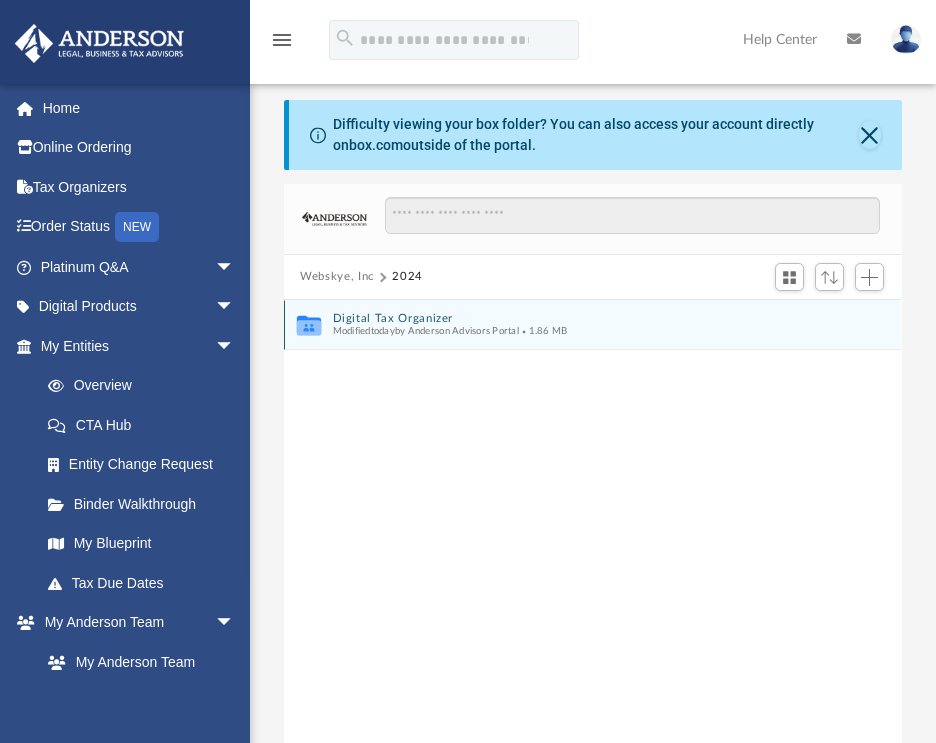 click on "Collaborated Folder" 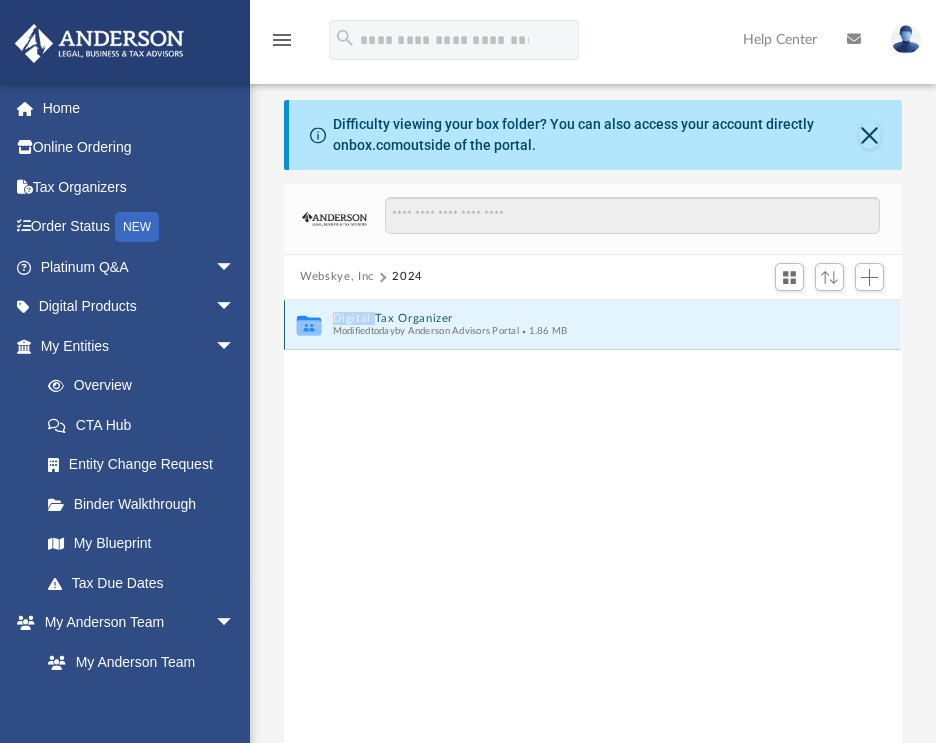 click on "Collaborated Folder" 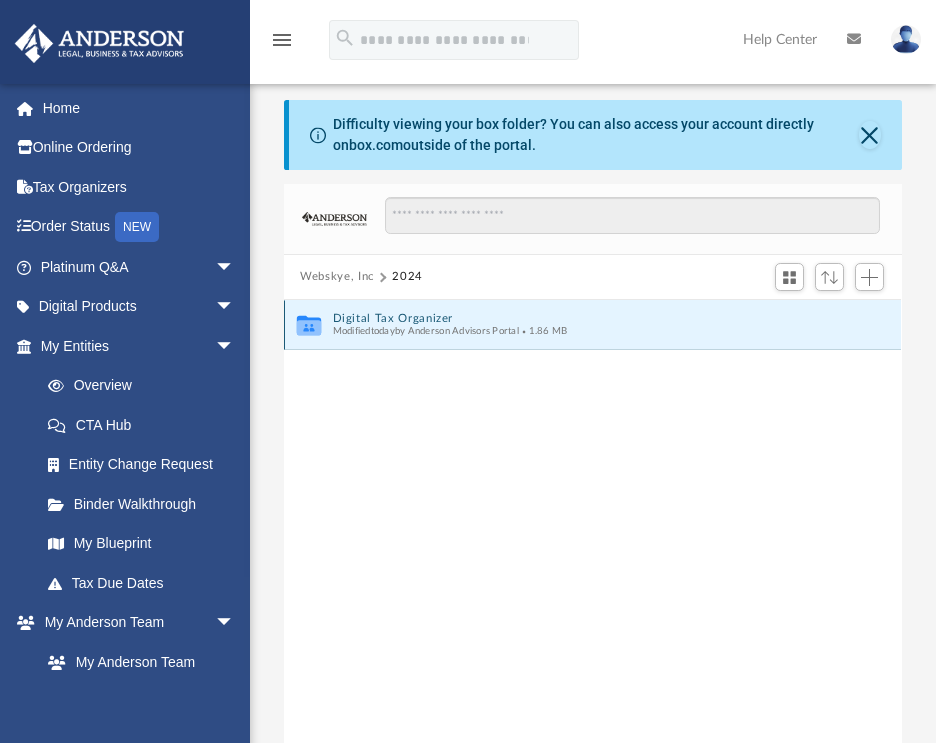 click on "Modified  today  by Anderson Advisors Portal" at bounding box center [426, 331] 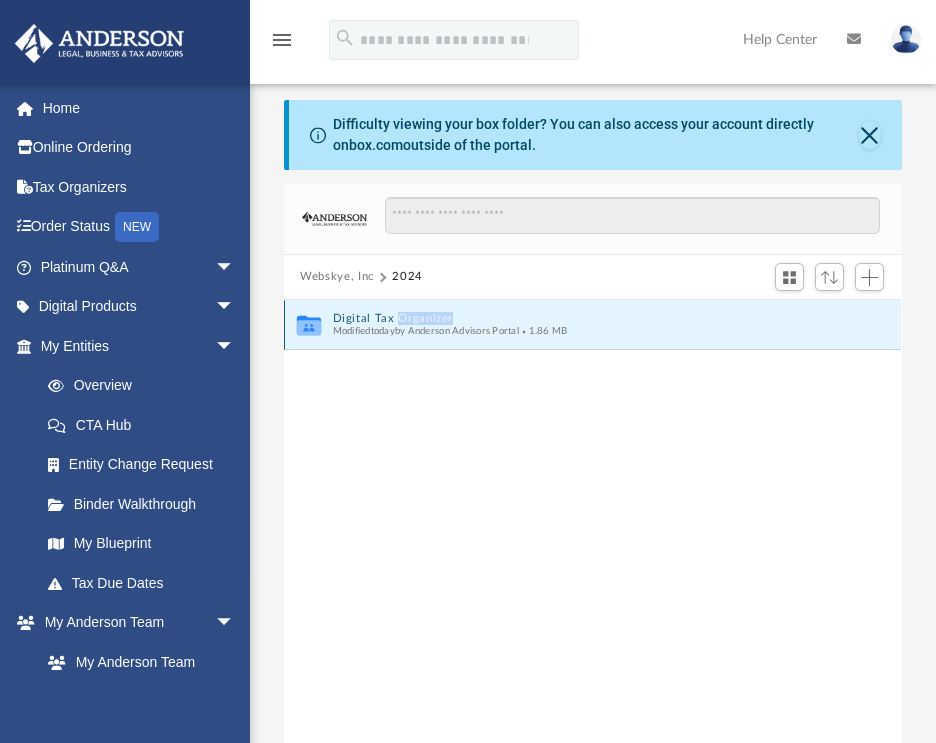 click on "Collaborated Folder Digital Tax Organizer Modified  today  by Anderson Advisors Portal 1.86 MB" at bounding box center (592, 325) 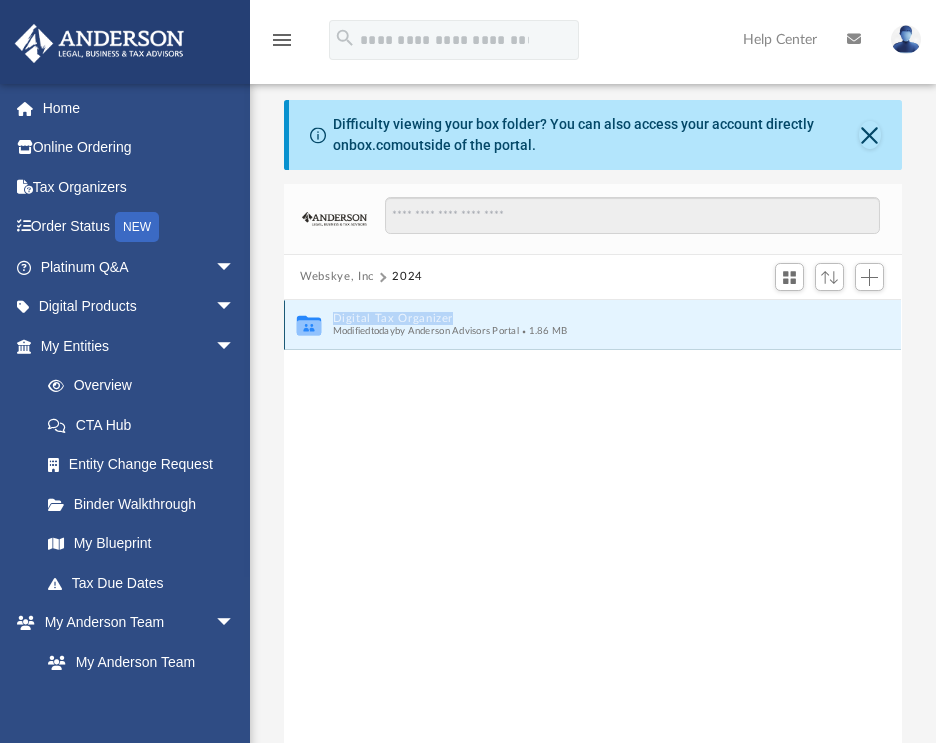 click on "Collaborated Folder Digital Tax Organizer Modified  today  by Anderson Advisors Portal 1.86 MB" at bounding box center (592, 325) 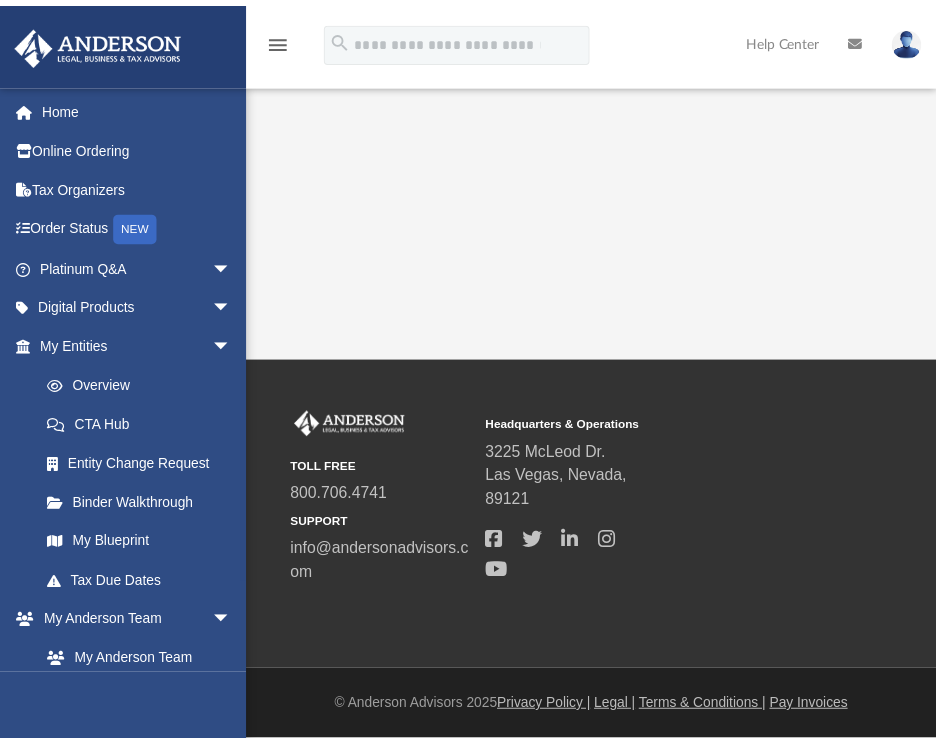 scroll, scrollTop: 0, scrollLeft: 0, axis: both 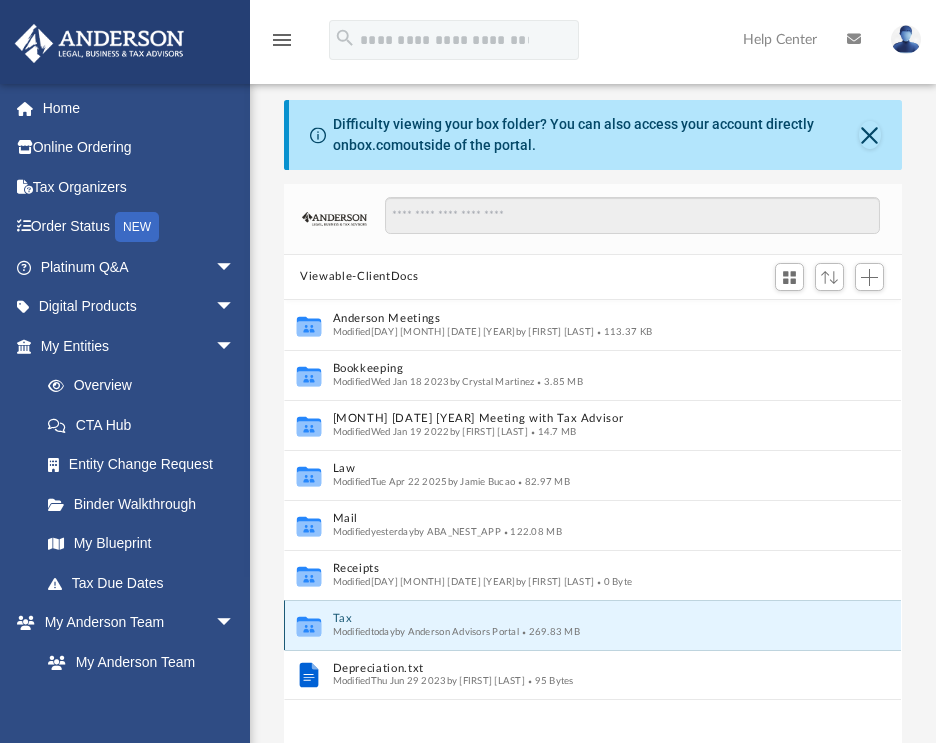 click on "Tax" at bounding box center (579, 618) 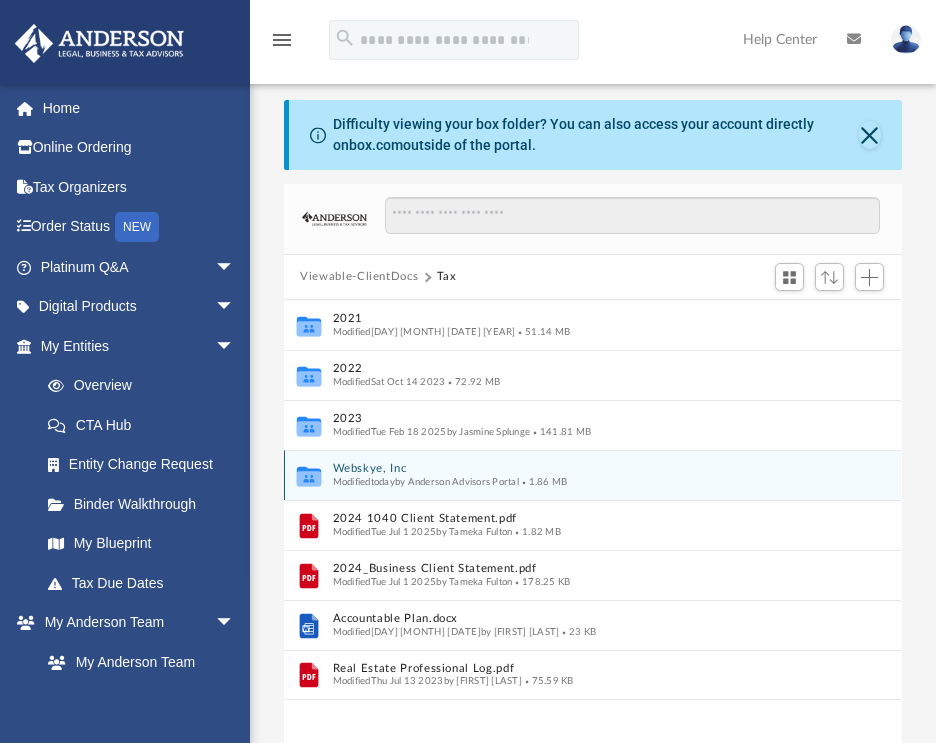 click on "Webskye, Inc" at bounding box center [579, 468] 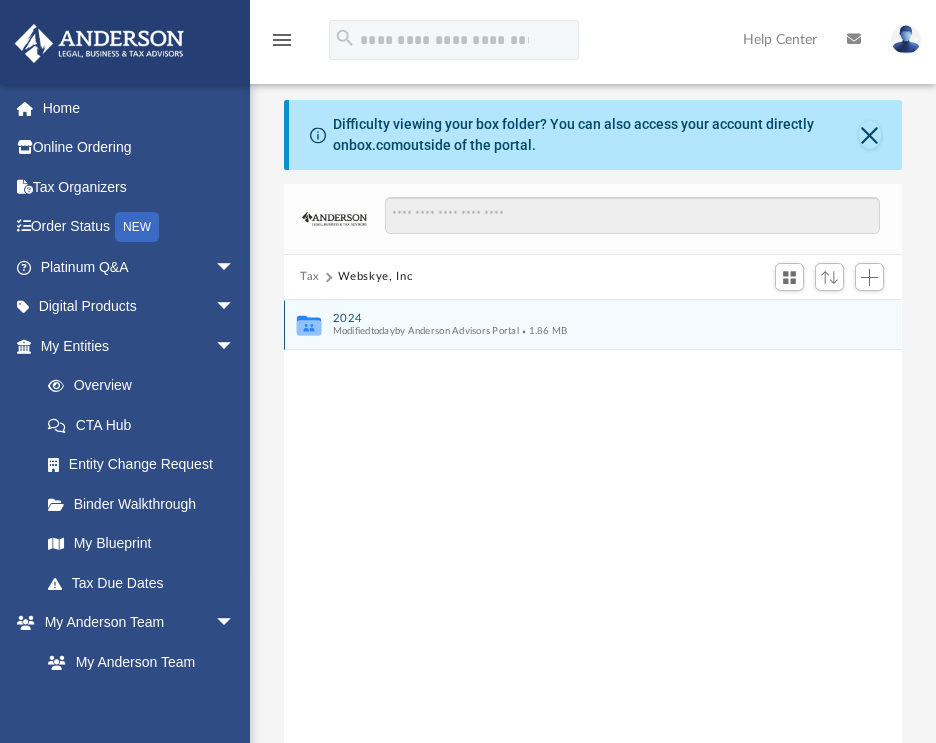 click on "2024" at bounding box center [579, 318] 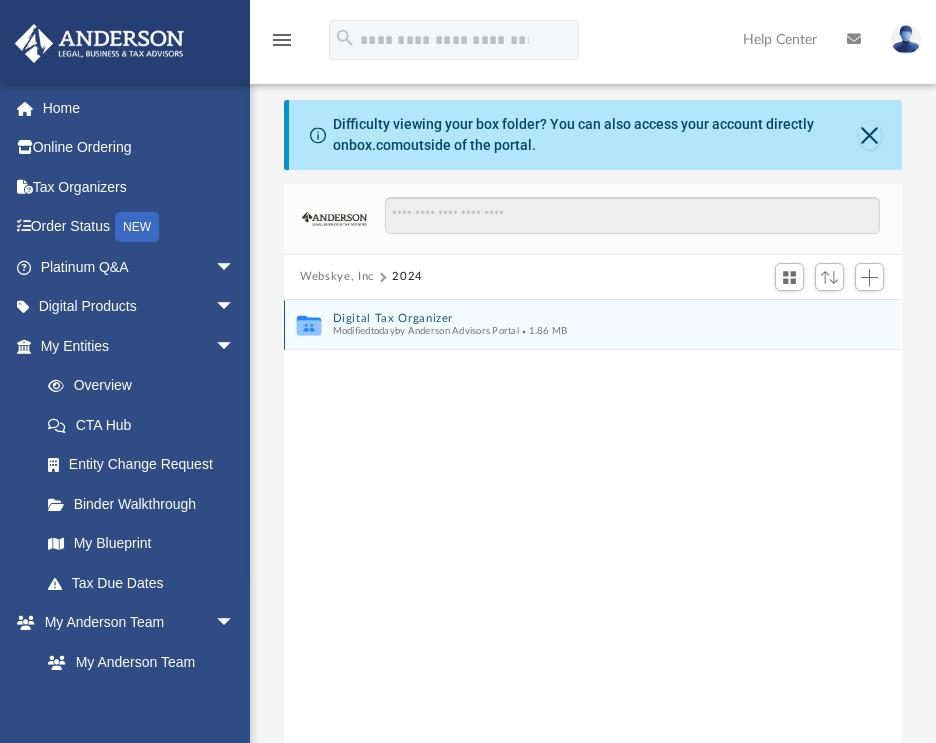 click on "Digital Tax Organizer" at bounding box center (579, 318) 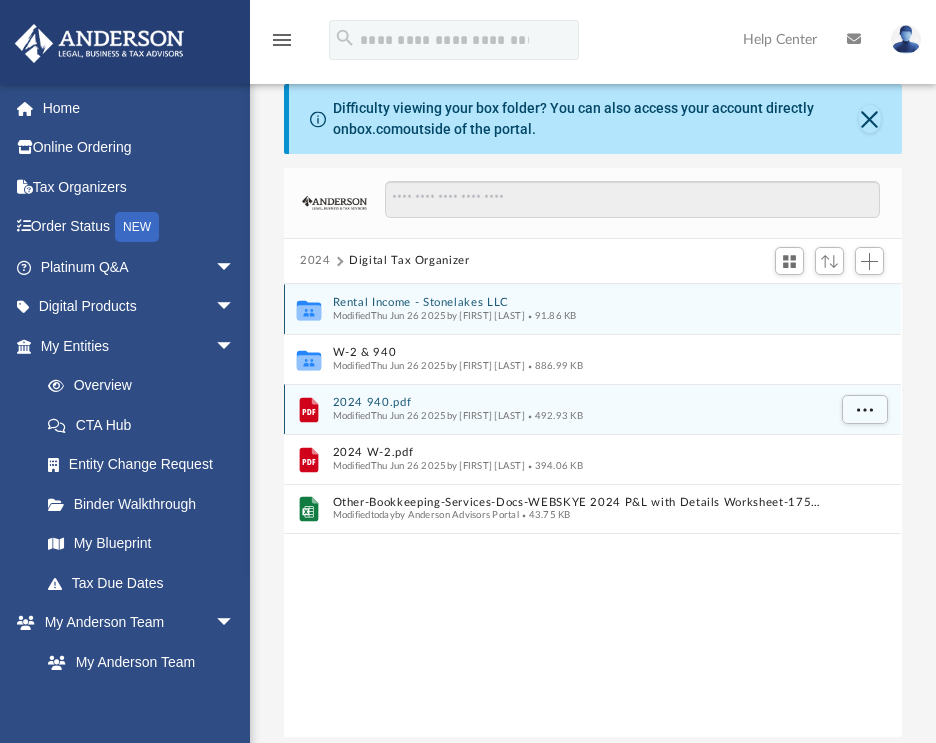 scroll, scrollTop: 0, scrollLeft: 0, axis: both 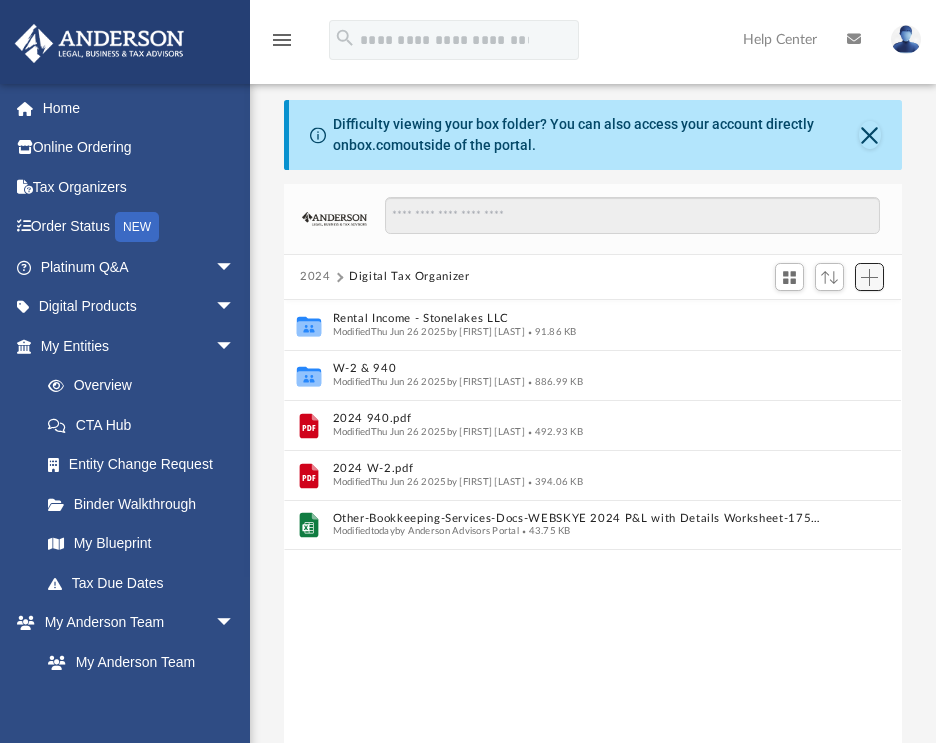 click at bounding box center [869, 277] 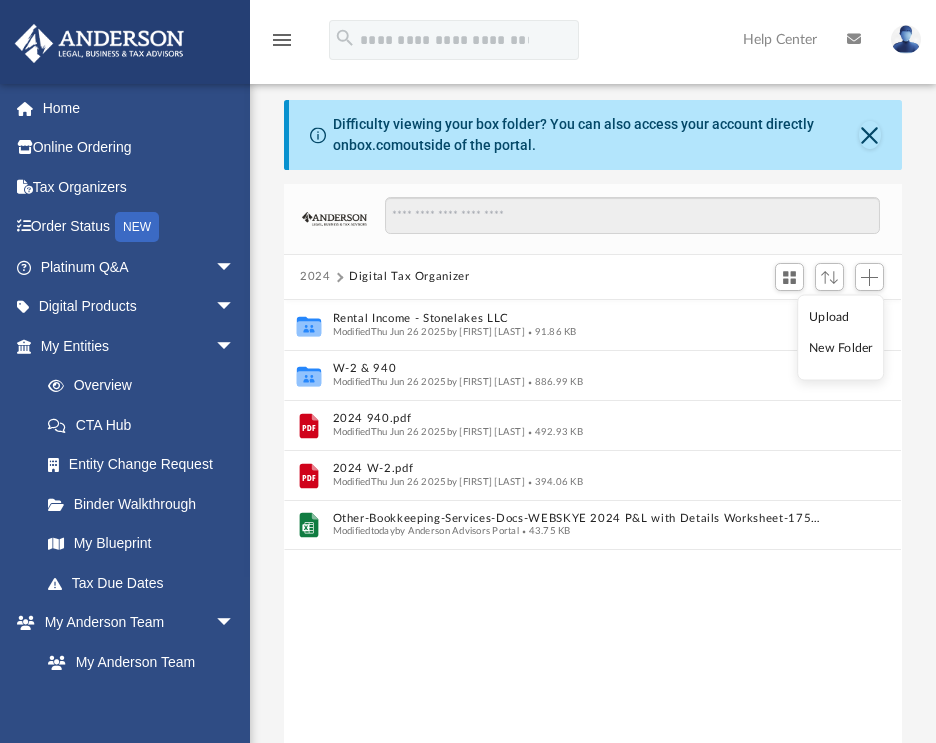 click on "Upload" at bounding box center (841, 316) 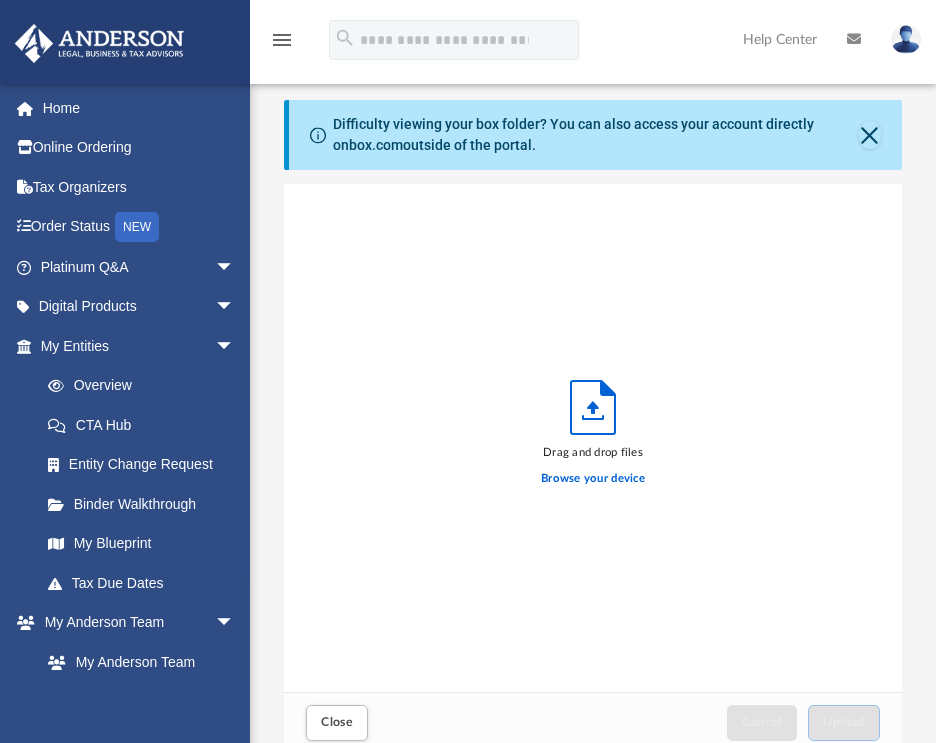 scroll, scrollTop: 16, scrollLeft: 15, axis: both 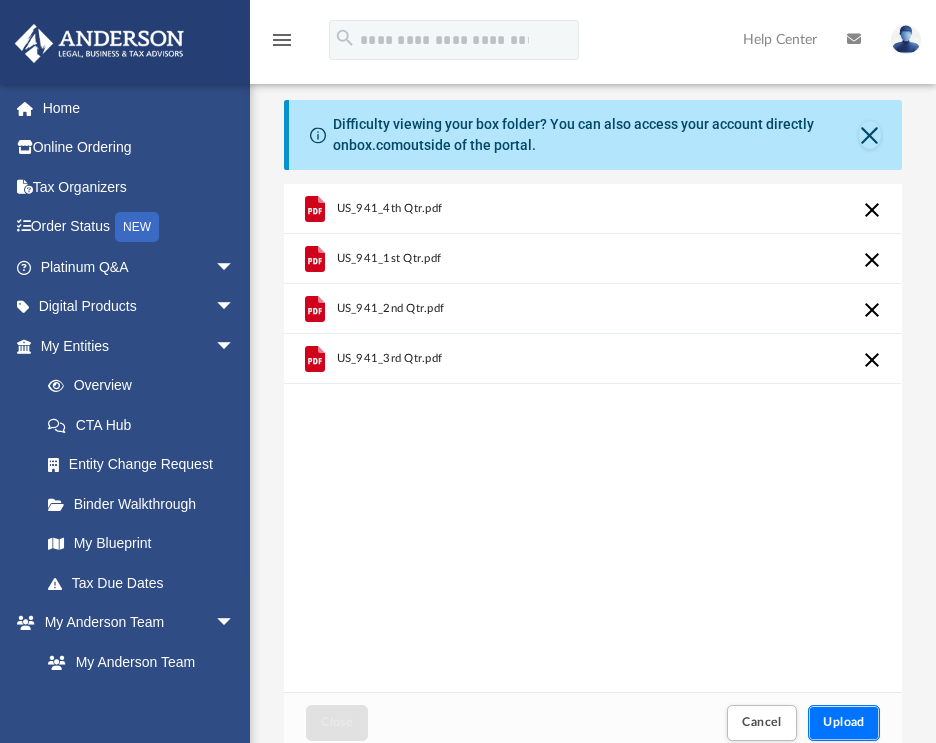 click on "Upload" at bounding box center [844, 722] 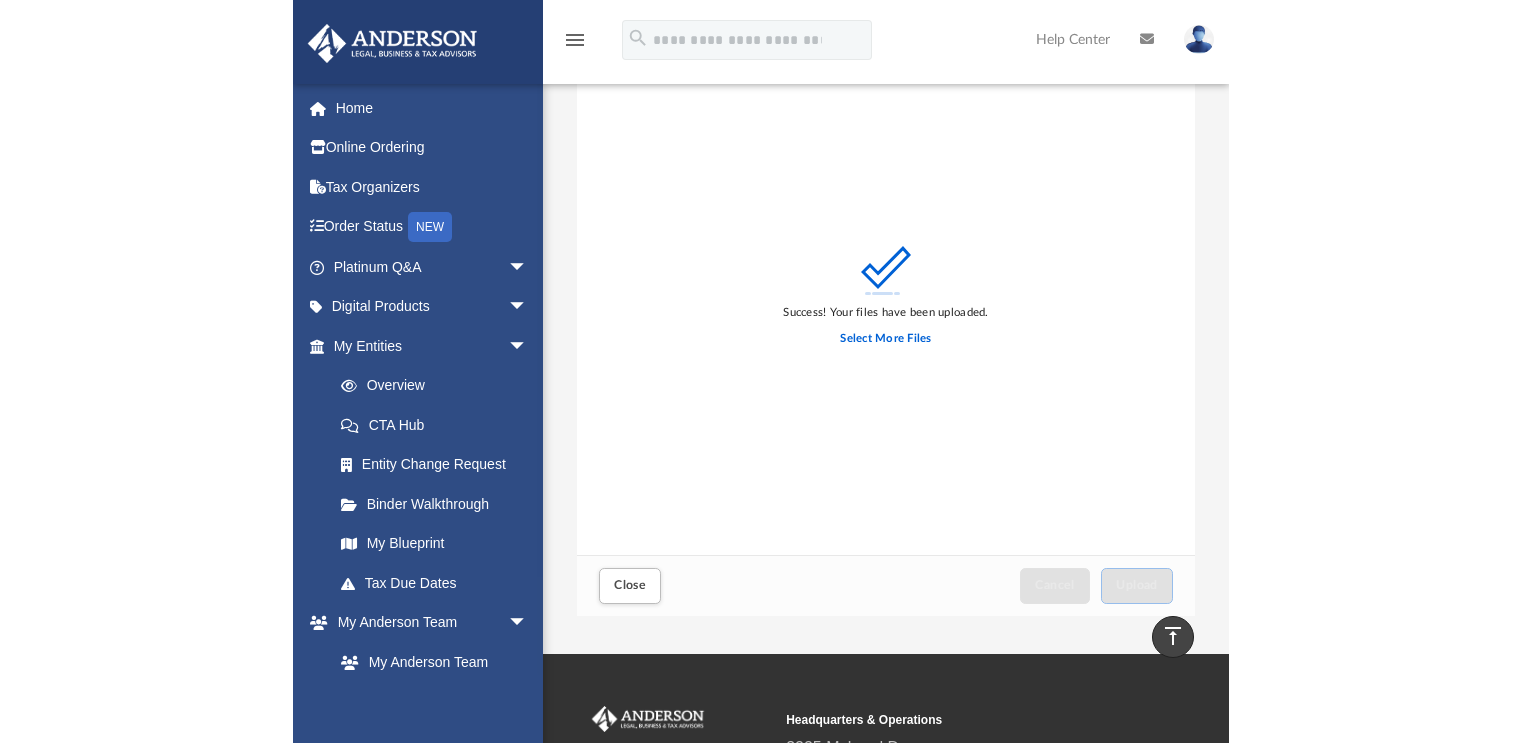 scroll, scrollTop: 0, scrollLeft: 0, axis: both 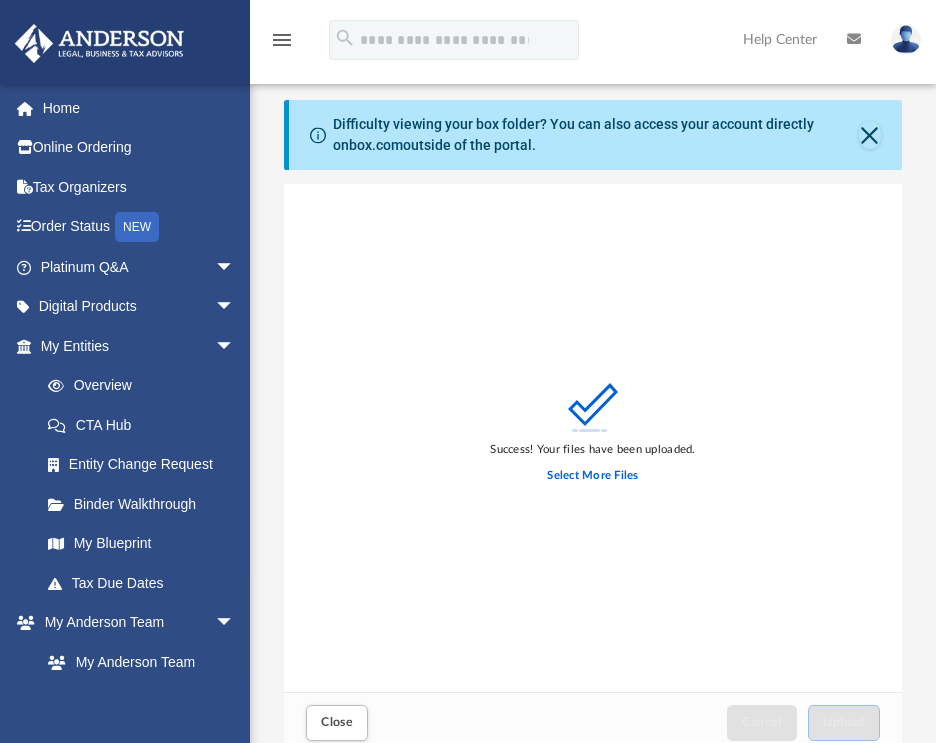 click on "Success! Your files have been uploaded. Select More Files" at bounding box center [592, 438] 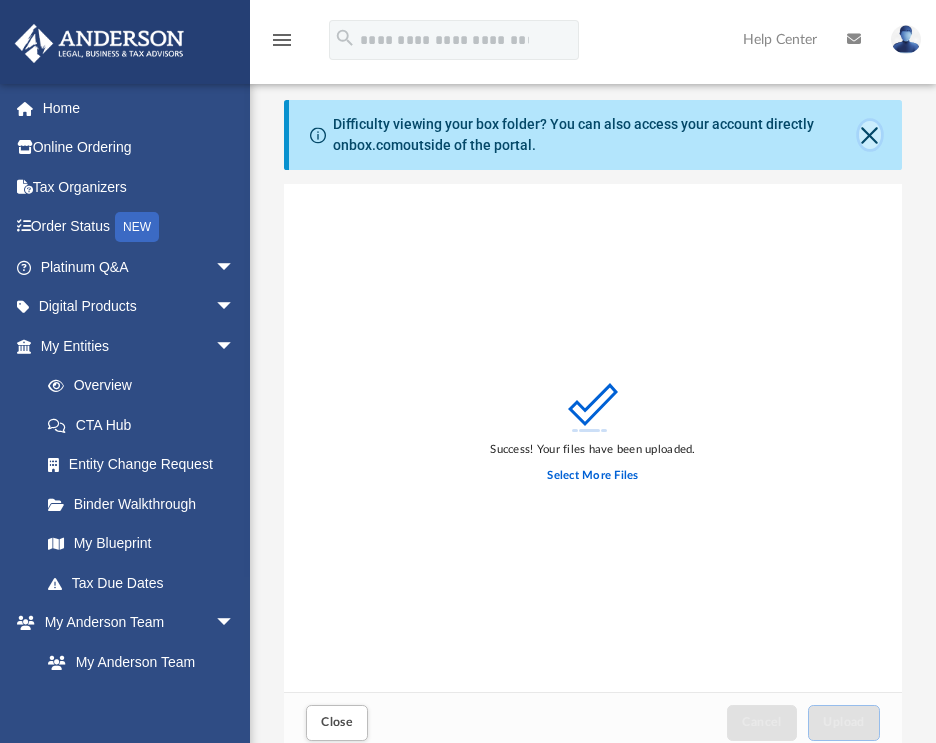 click 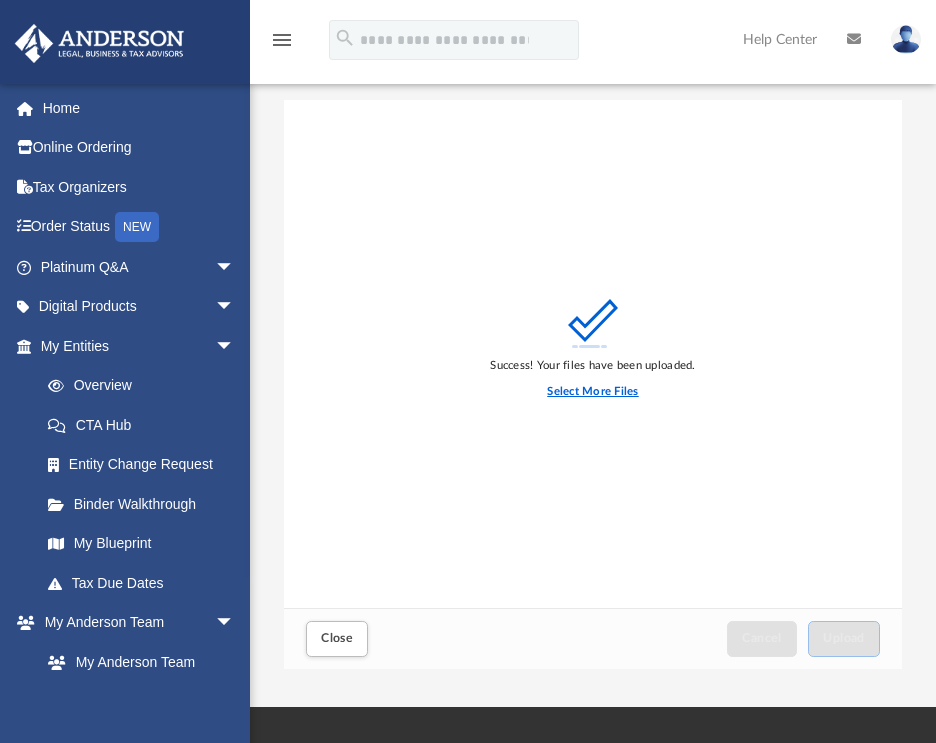 click on "Select More Files" at bounding box center [592, 392] 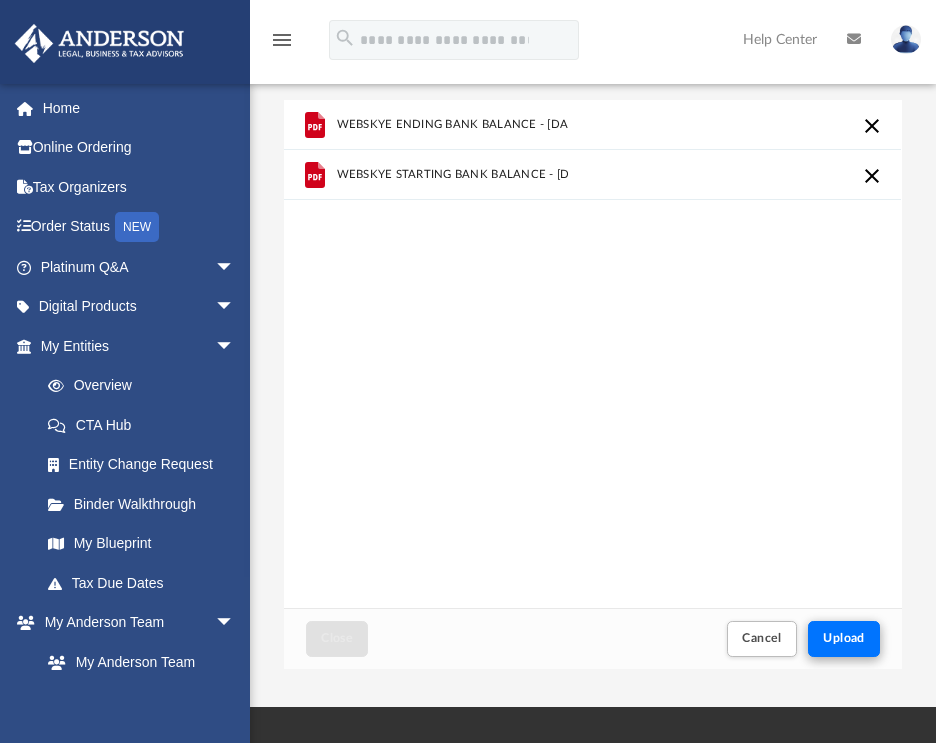 click on "Scroll to top
vertical_align_top" at bounding box center (880, 637) 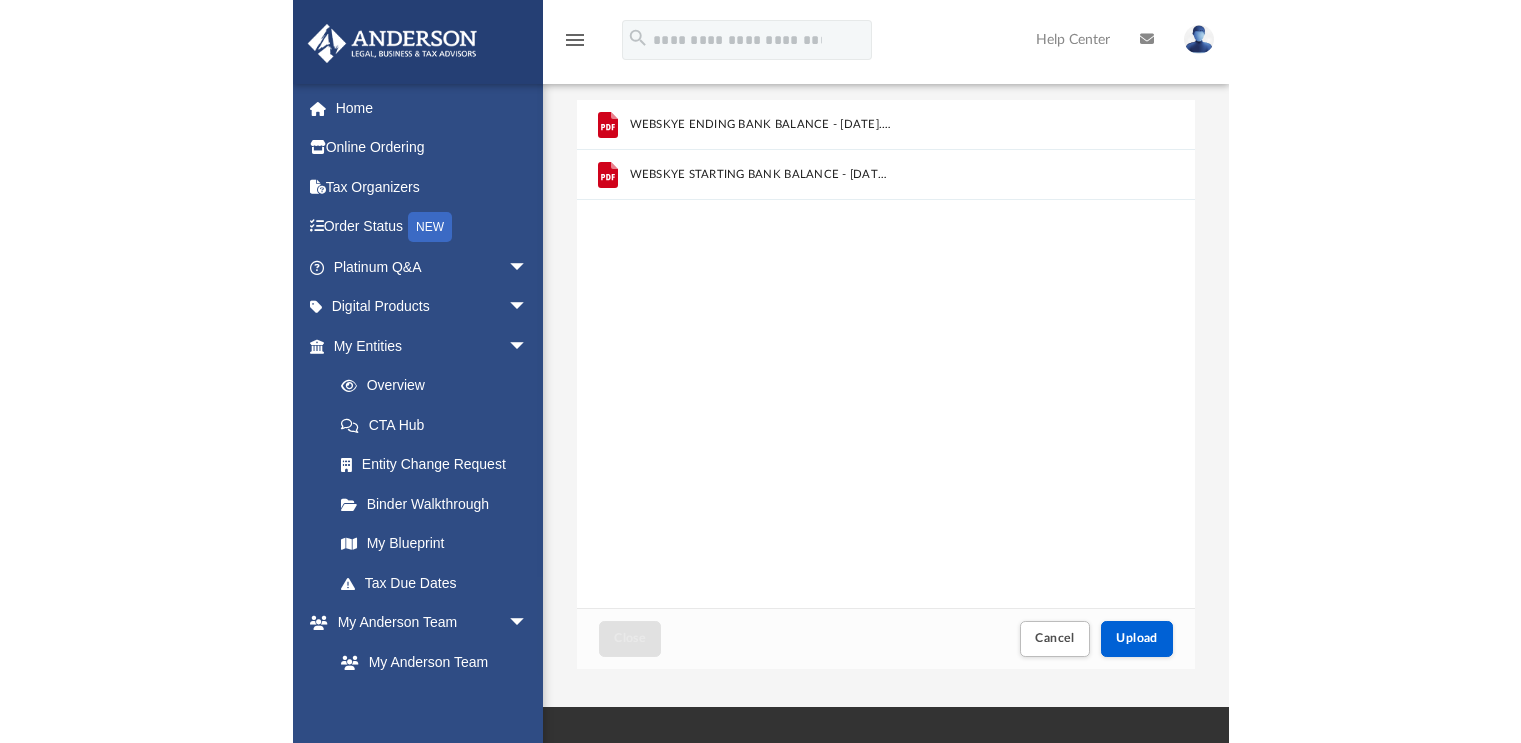 scroll, scrollTop: 16, scrollLeft: 16, axis: both 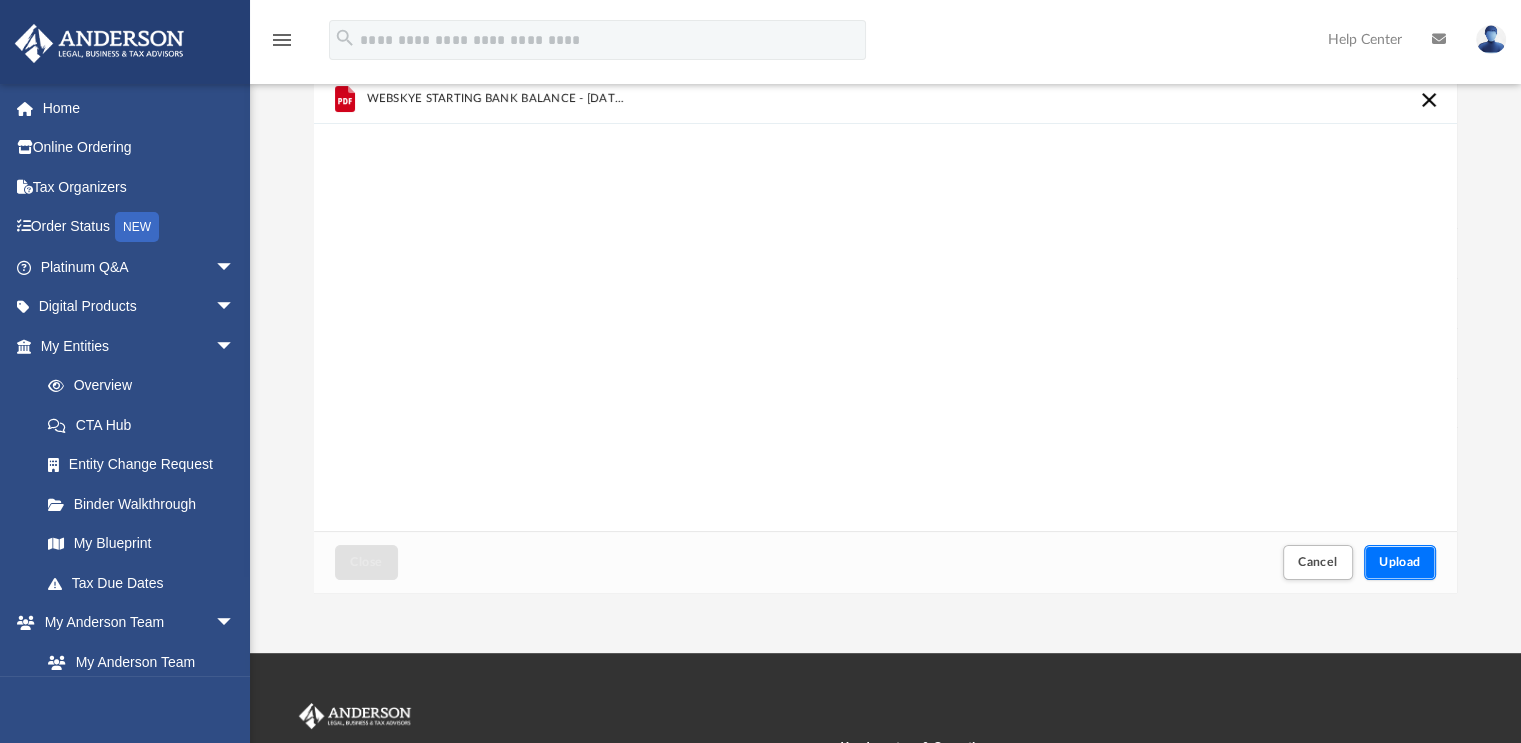 click on "Upload" at bounding box center (1400, 562) 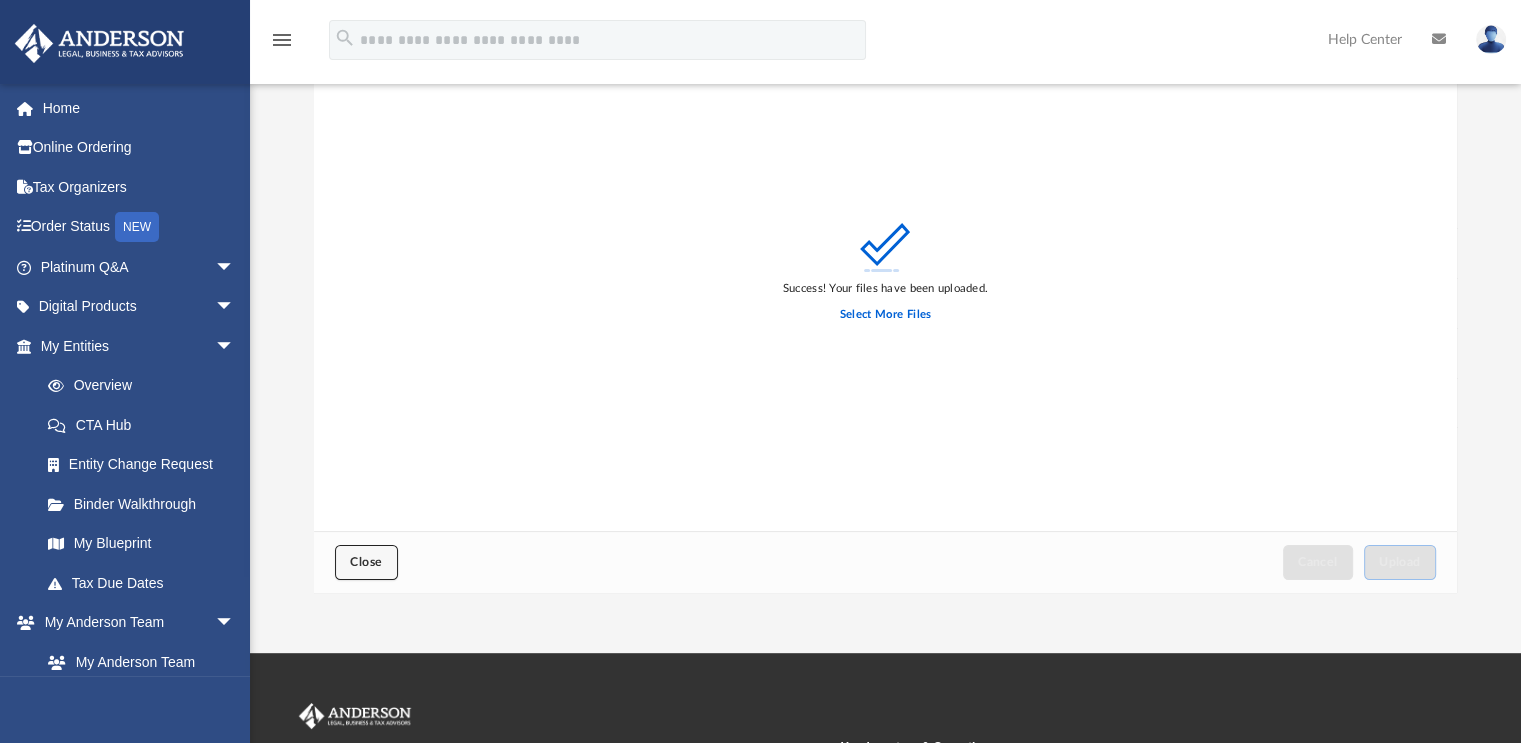click on "Close" at bounding box center (366, 562) 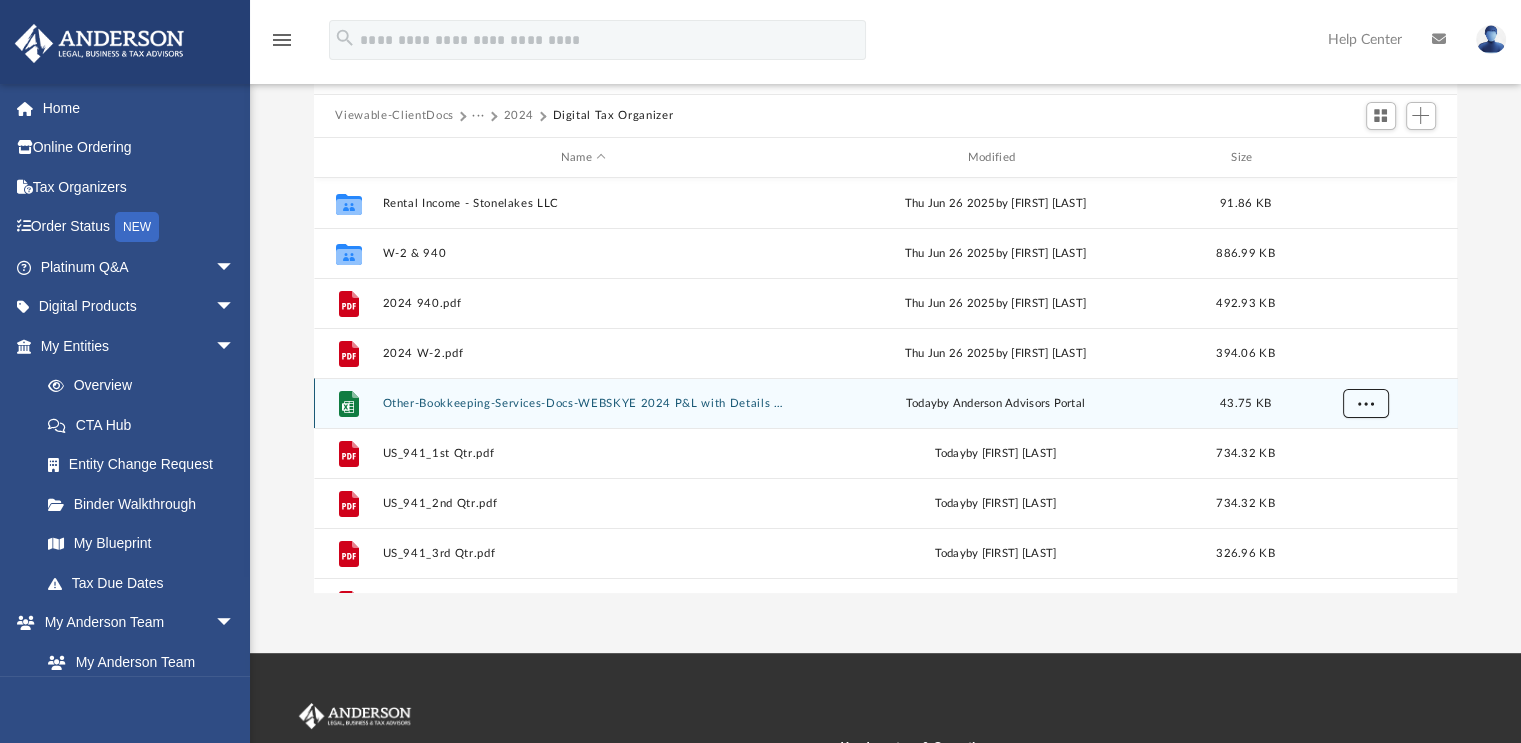 click at bounding box center [1365, 403] 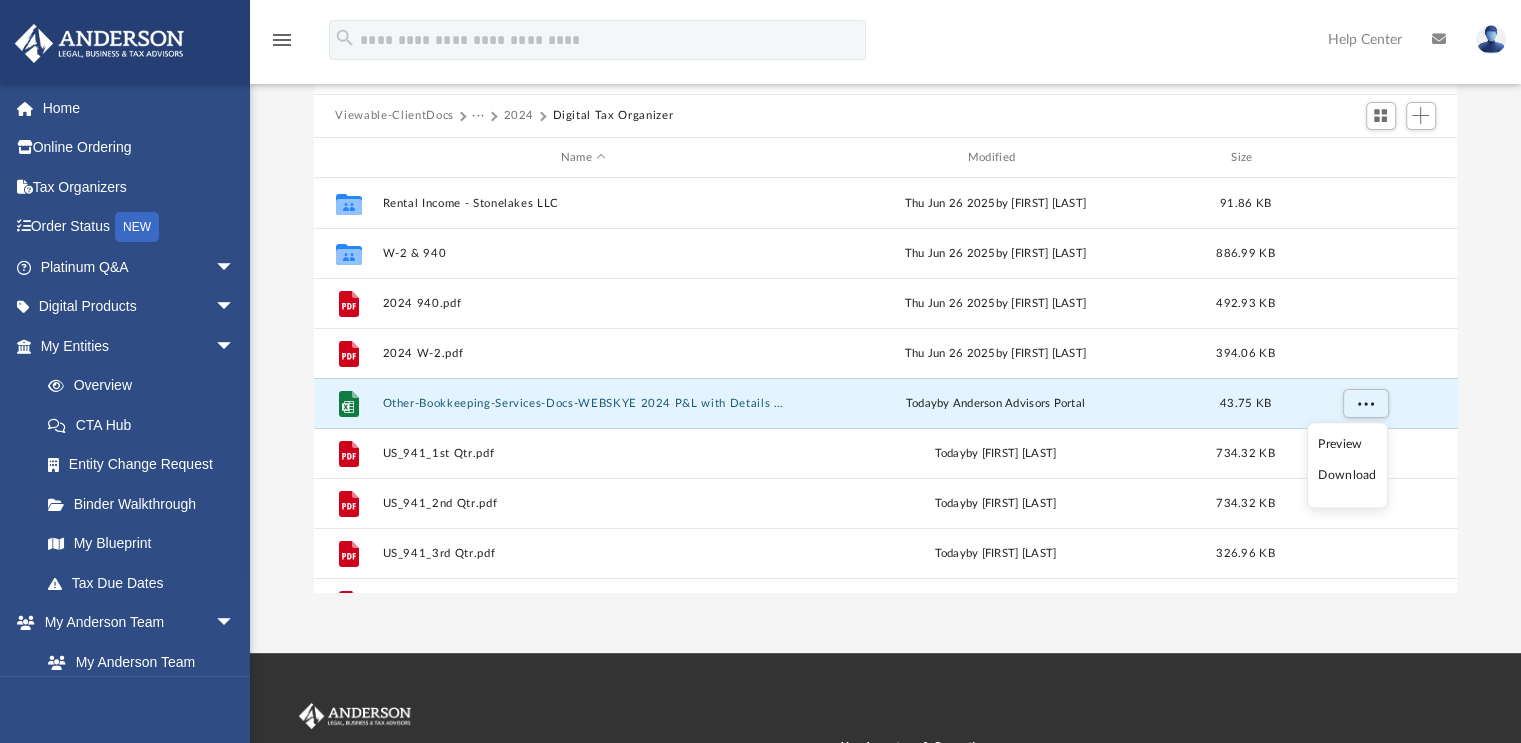 click on "Preview" at bounding box center (1347, 444) 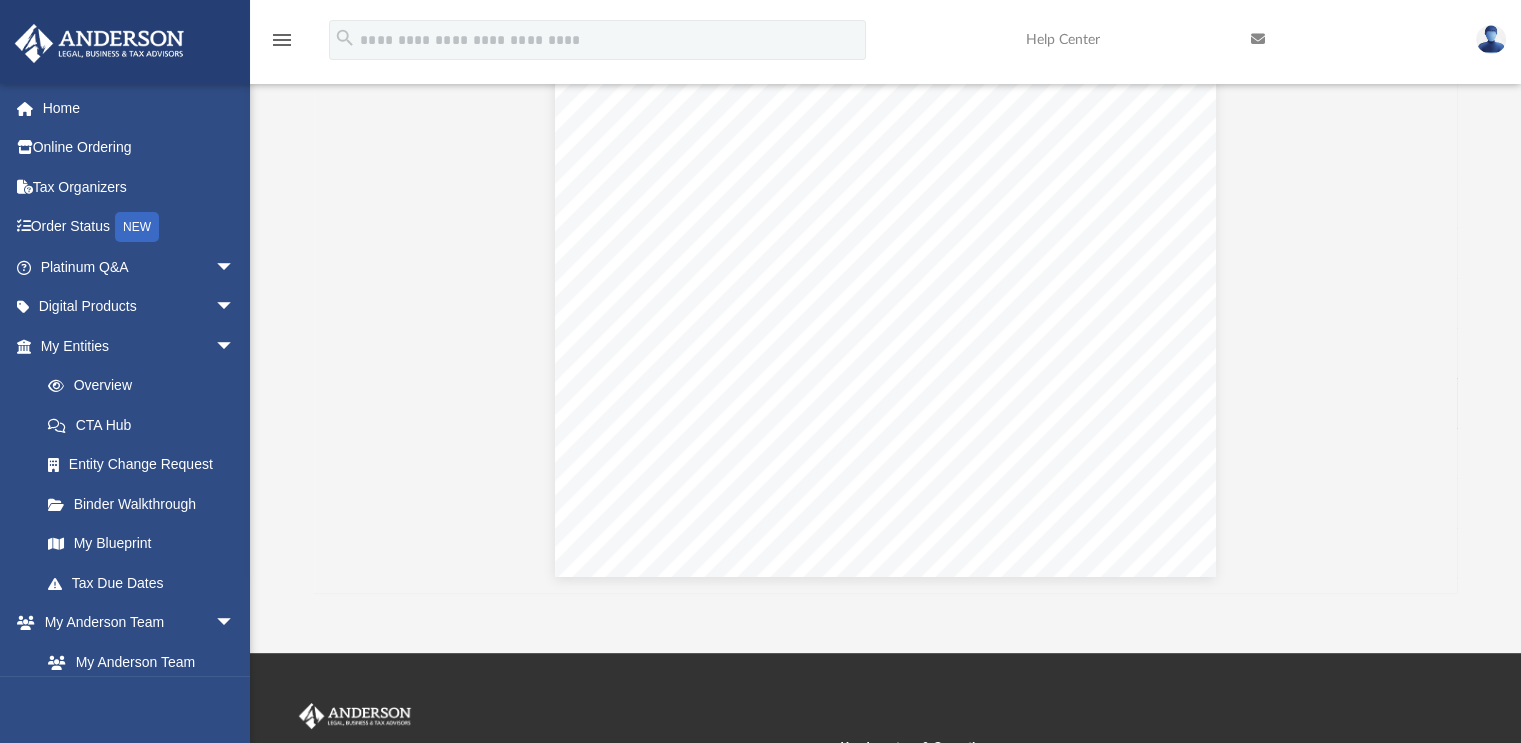 scroll, scrollTop: 0, scrollLeft: 0, axis: both 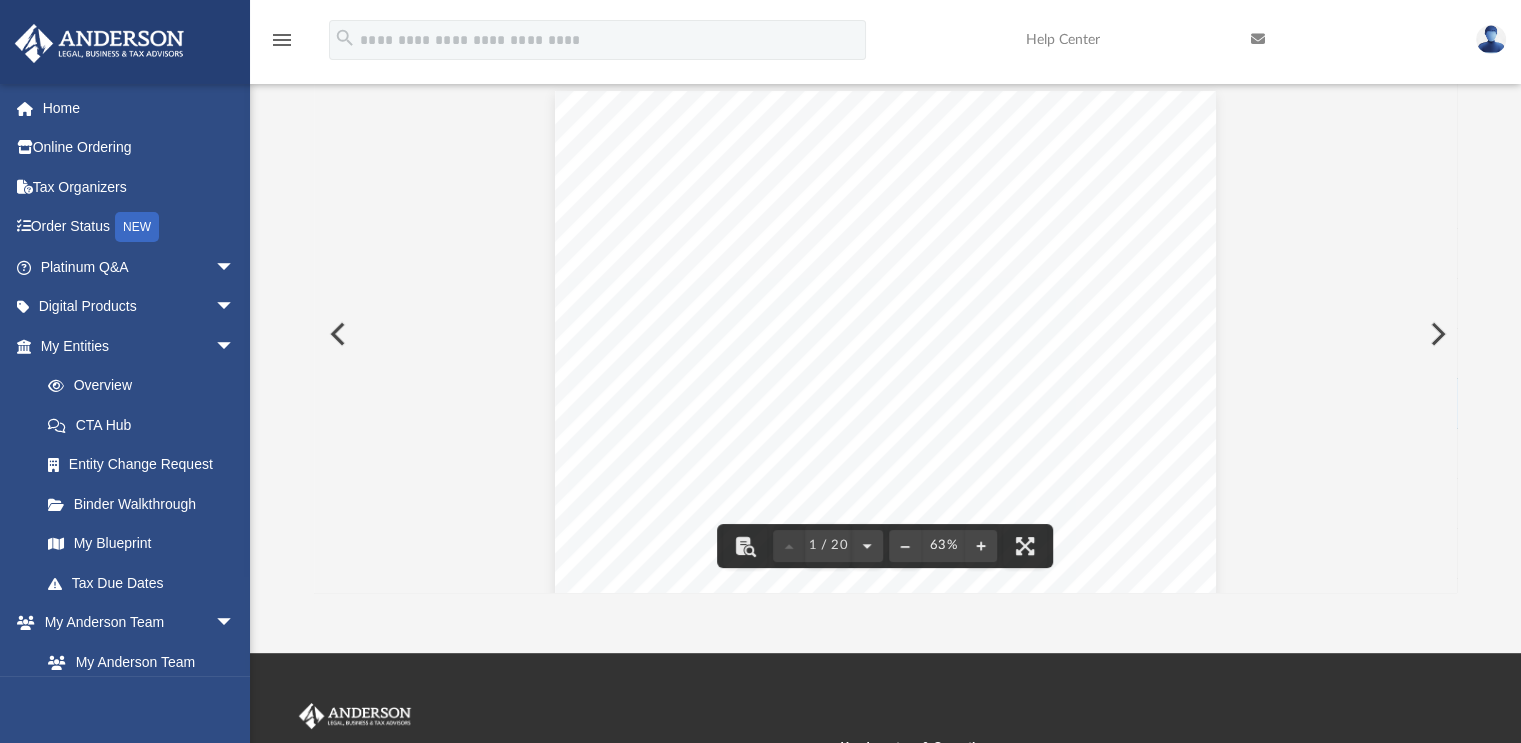 click at bounding box center [336, 334] 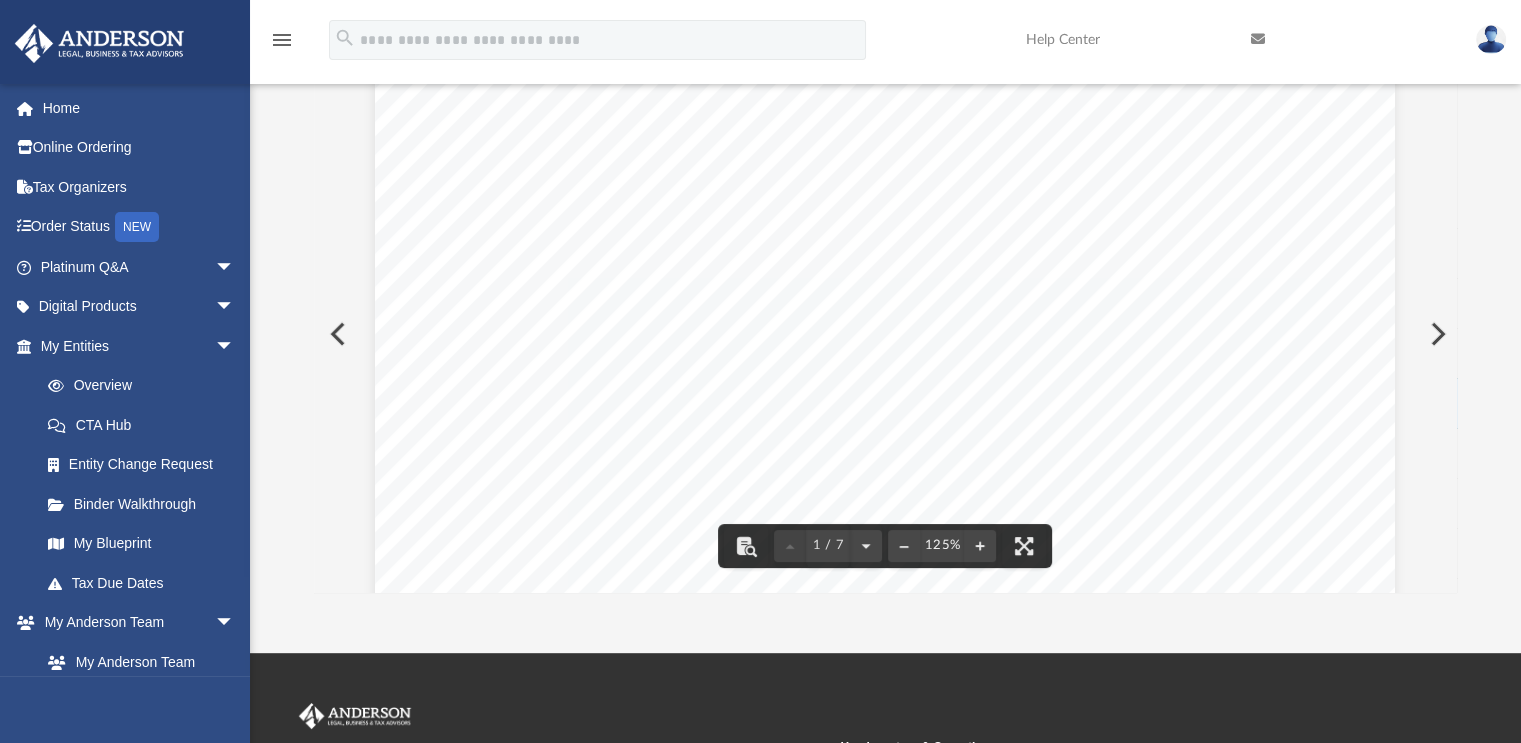 scroll, scrollTop: 300, scrollLeft: 0, axis: vertical 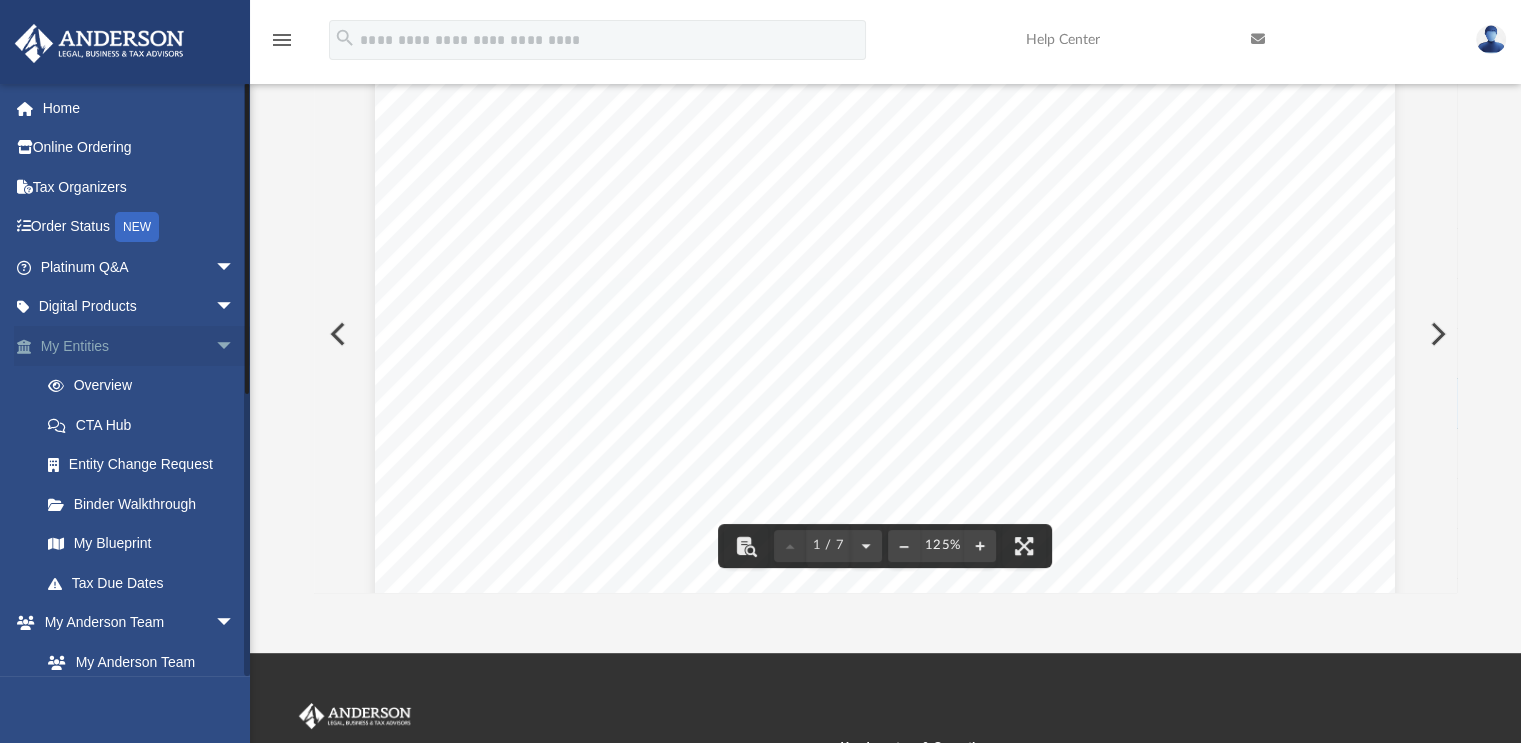 click on "arrow_drop_down" at bounding box center [235, 346] 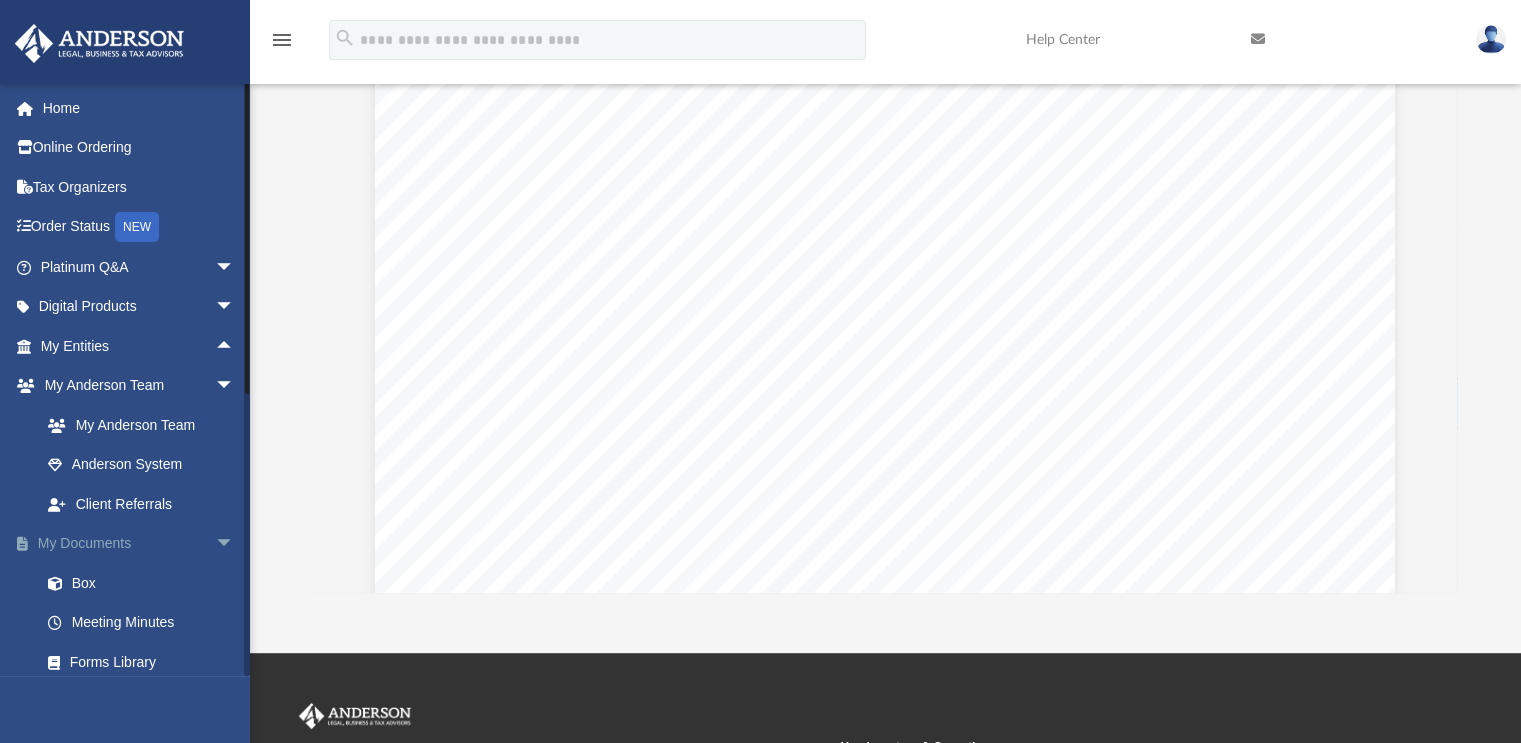 click on "My Documents arrow_drop_down" at bounding box center [139, 544] 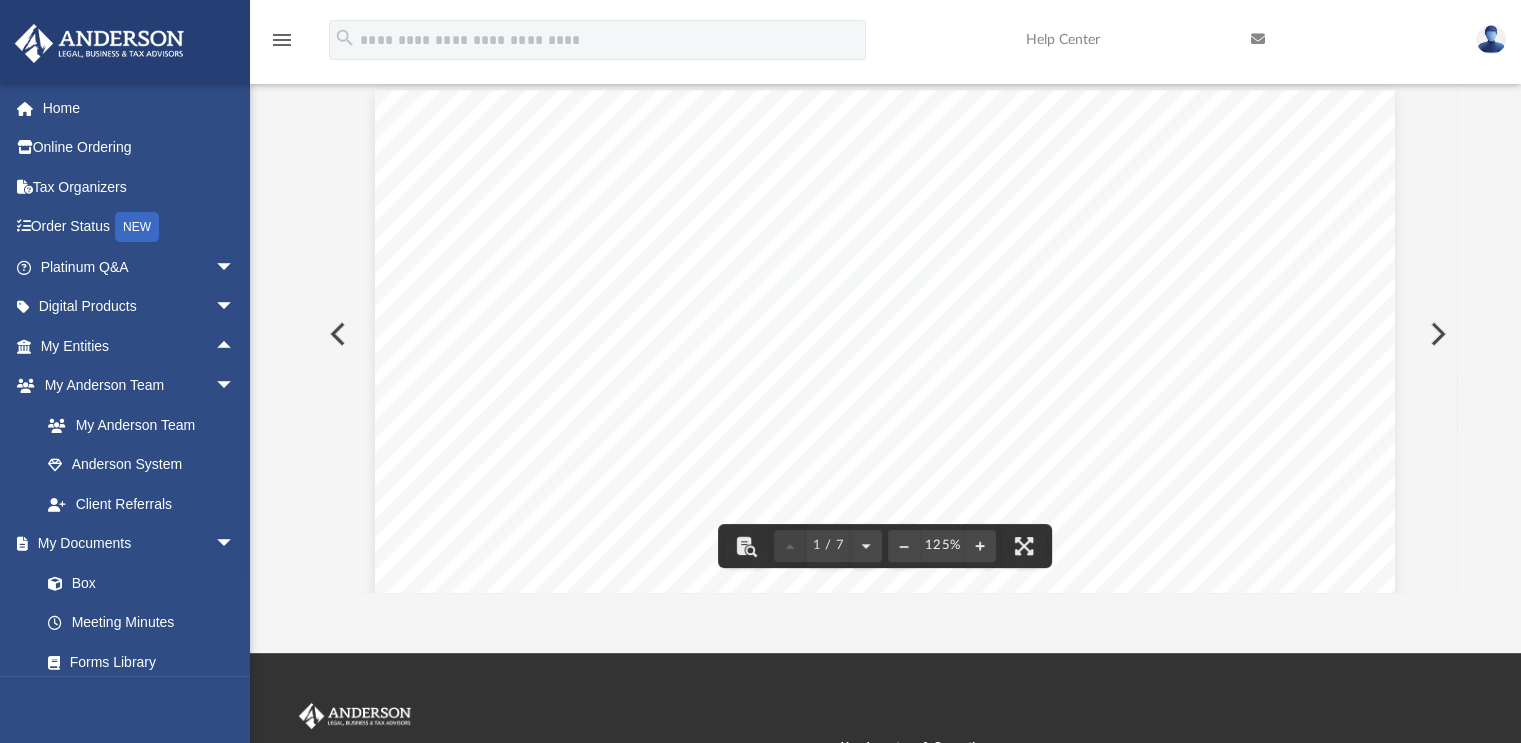 scroll, scrollTop: 0, scrollLeft: 0, axis: both 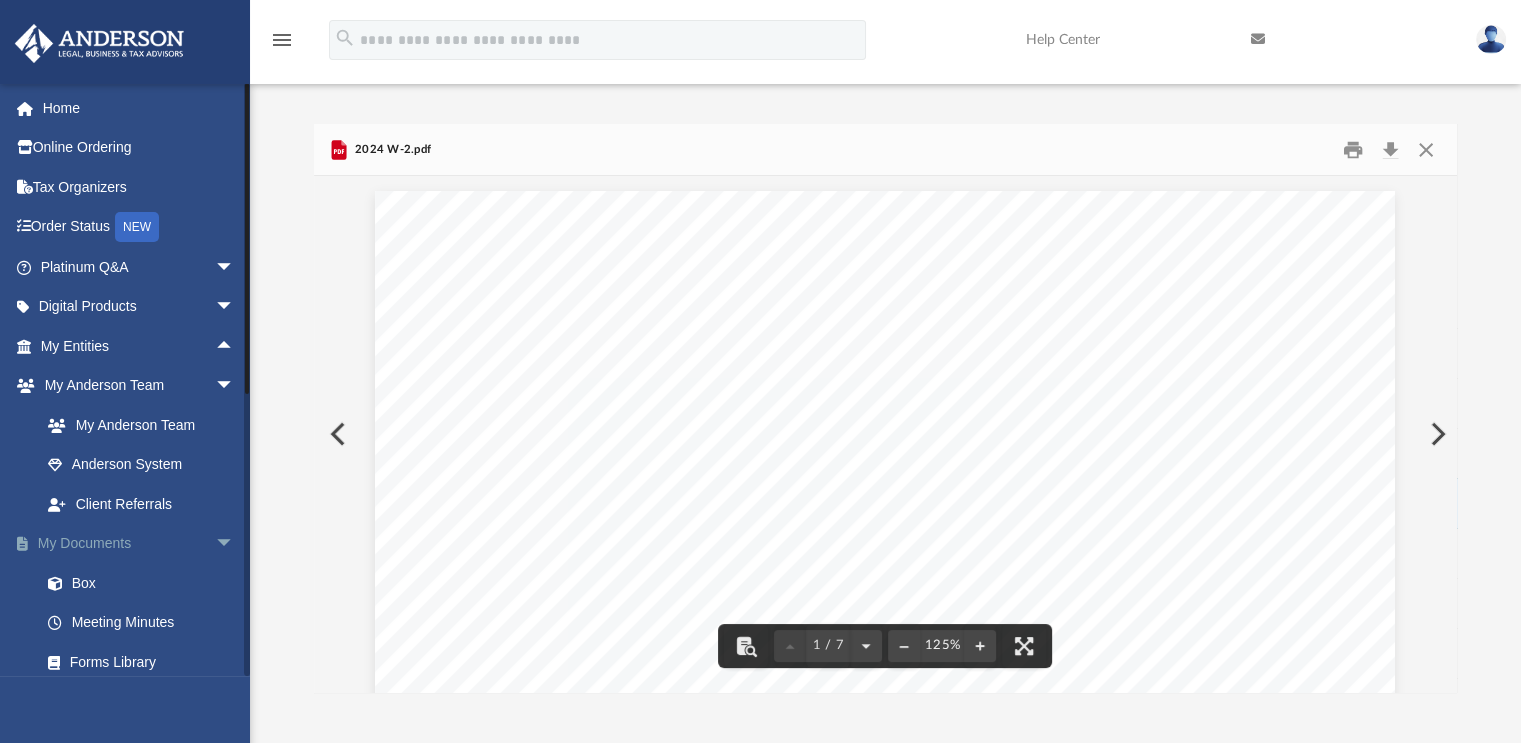click on "My Documents arrow_drop_down" at bounding box center (139, 544) 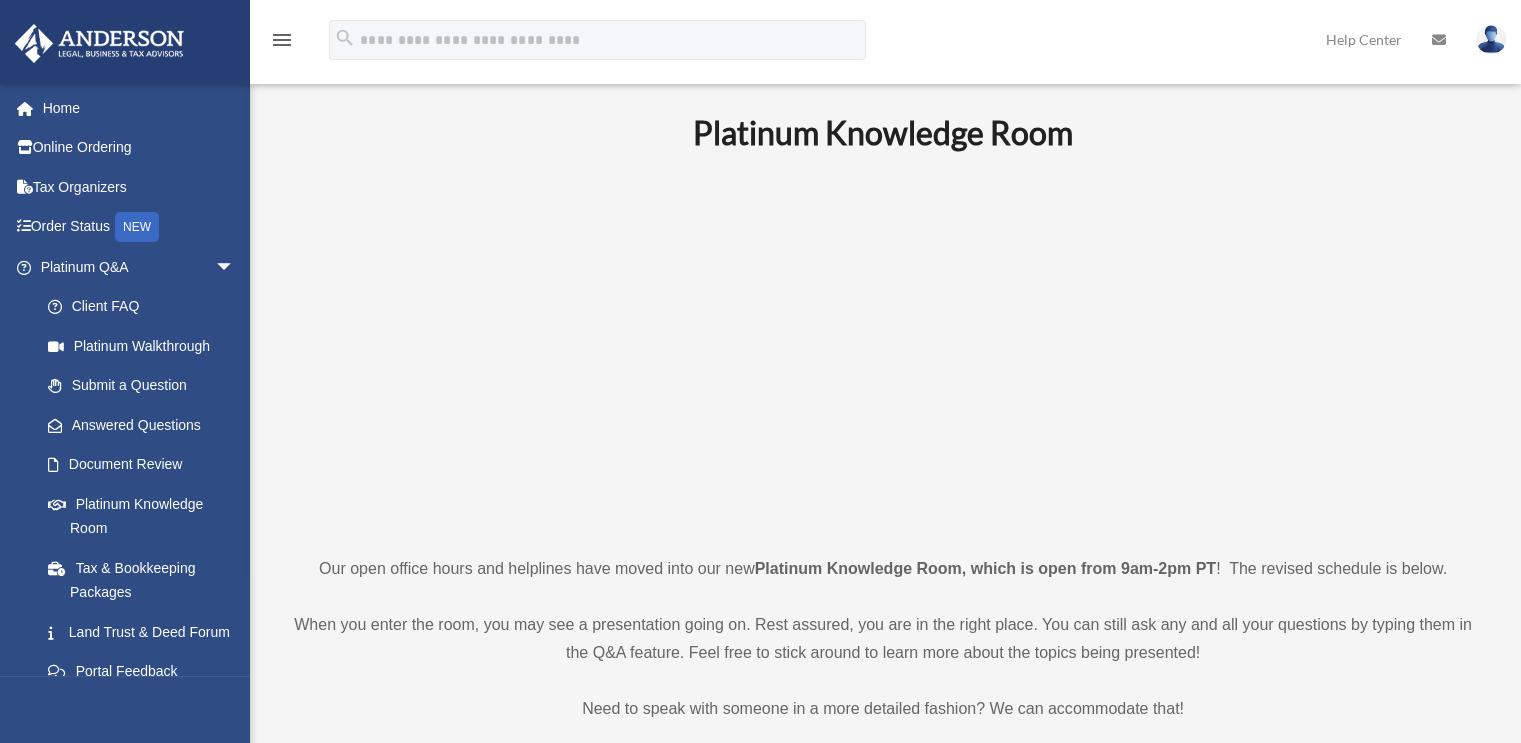 scroll, scrollTop: 0, scrollLeft: 0, axis: both 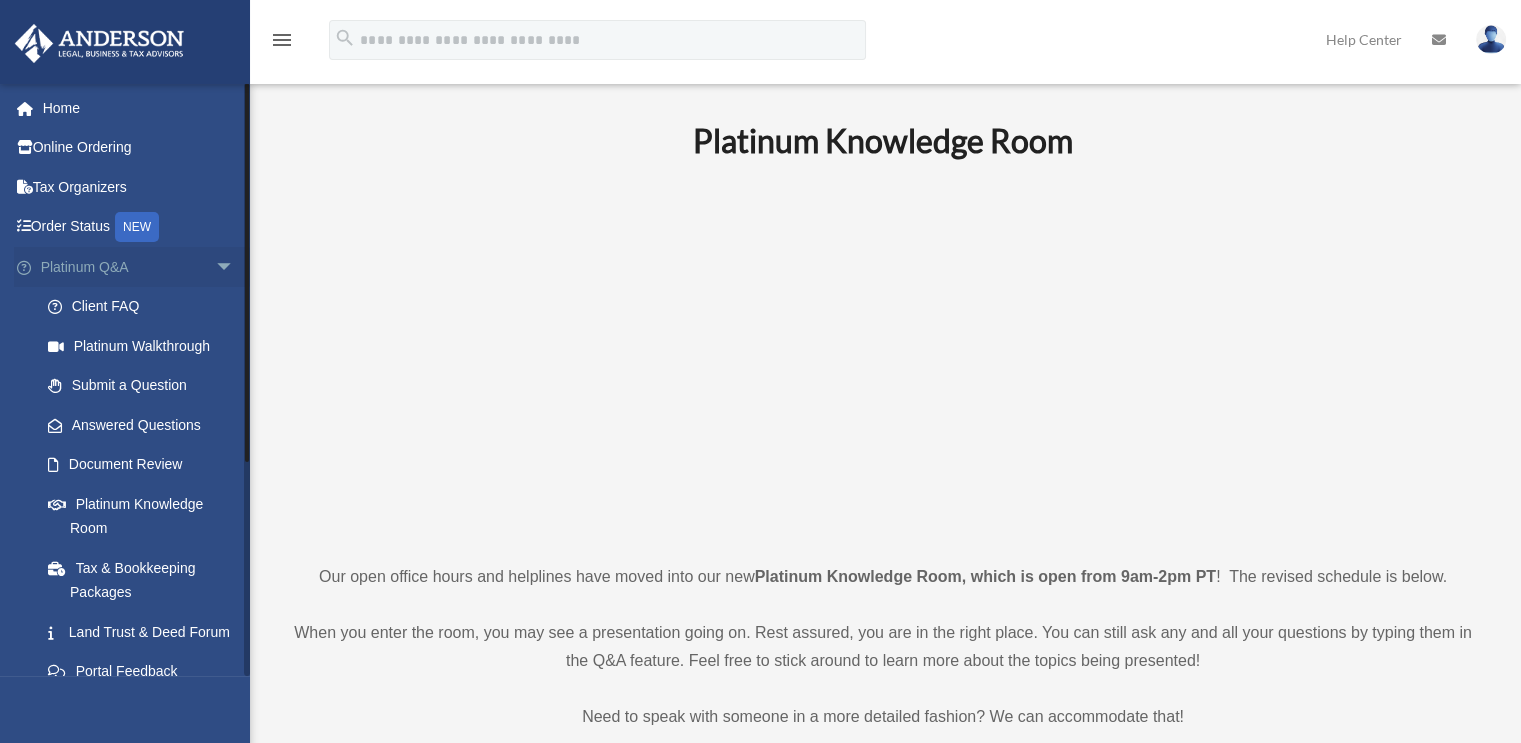 click on "arrow_drop_down" at bounding box center (235, 267) 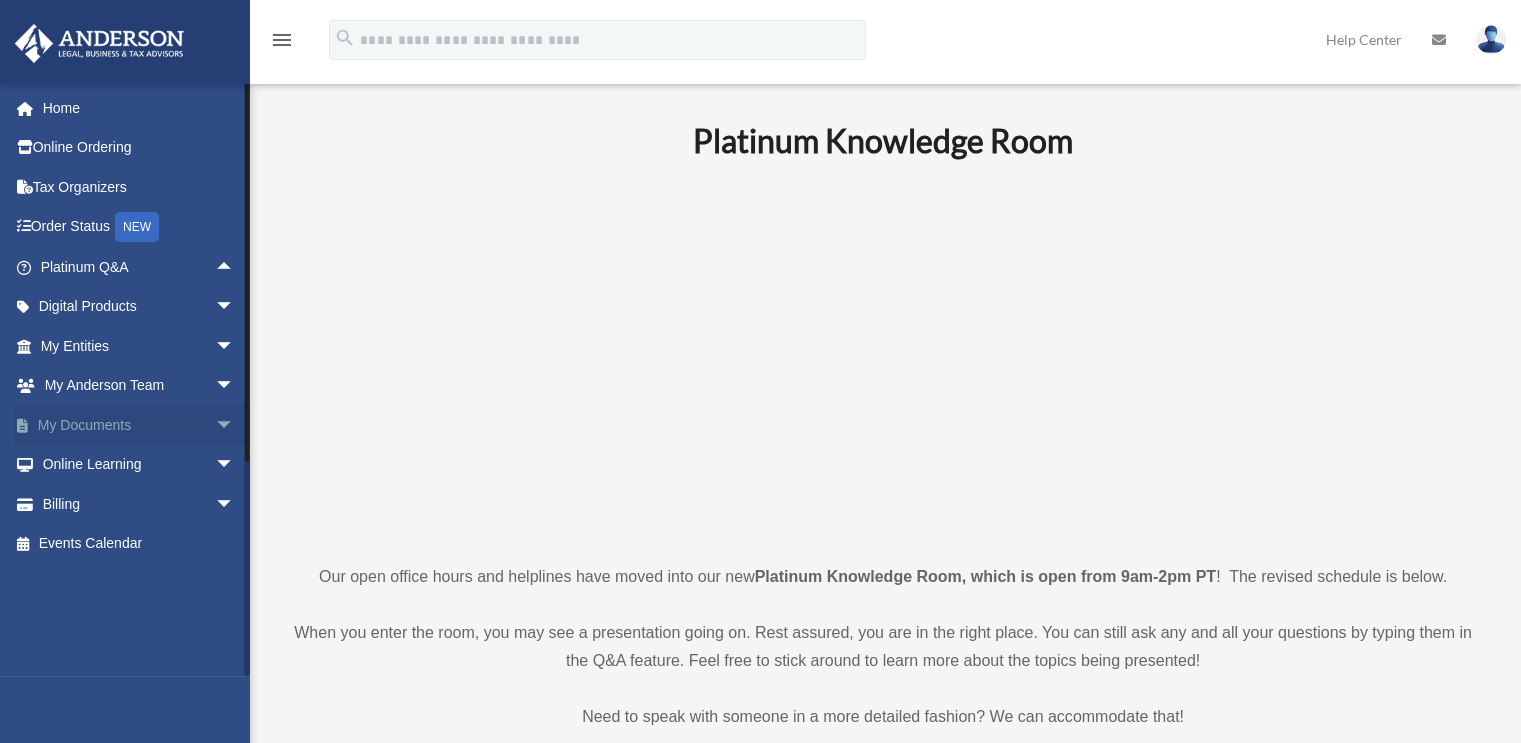 click on "My Documents arrow_drop_down" at bounding box center [139, 425] 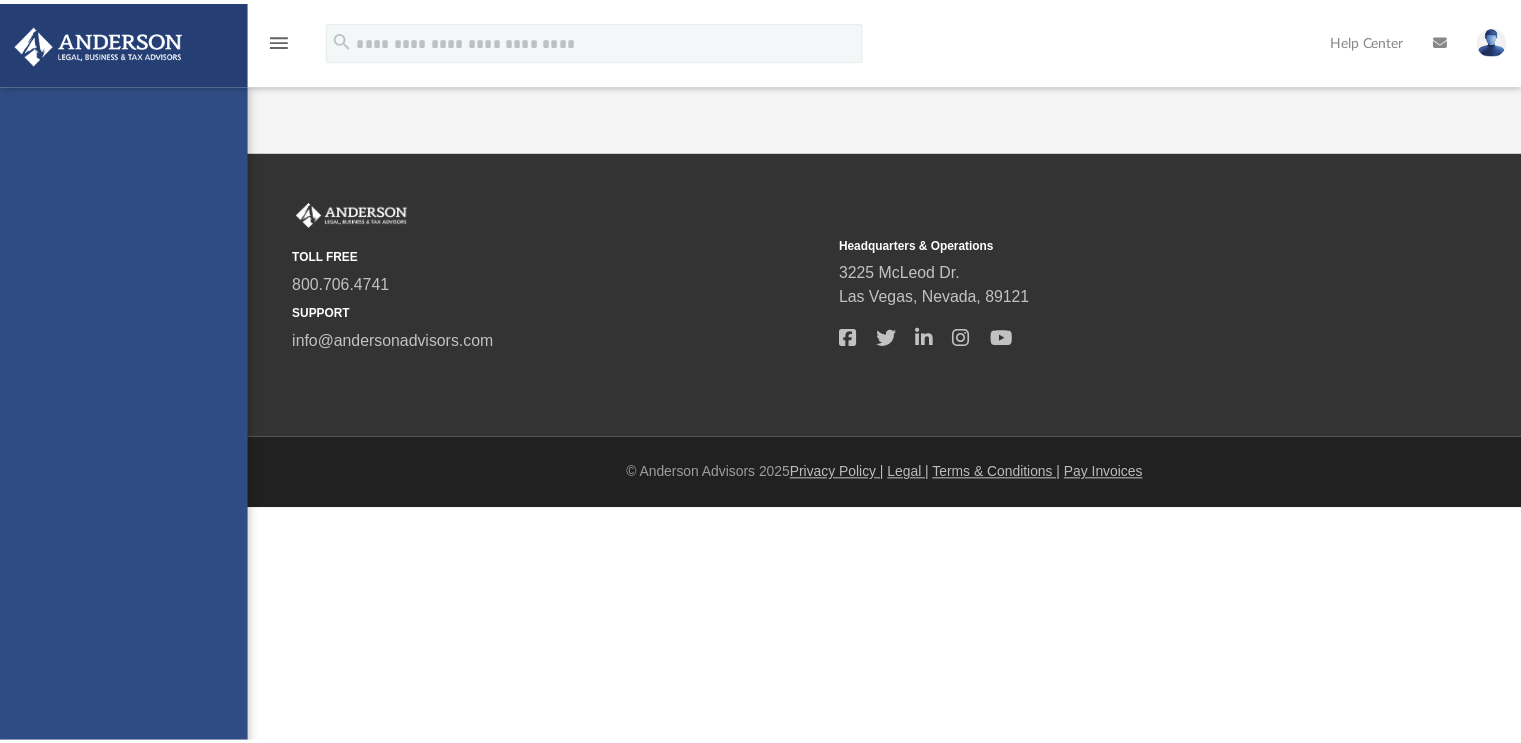 scroll, scrollTop: 0, scrollLeft: 0, axis: both 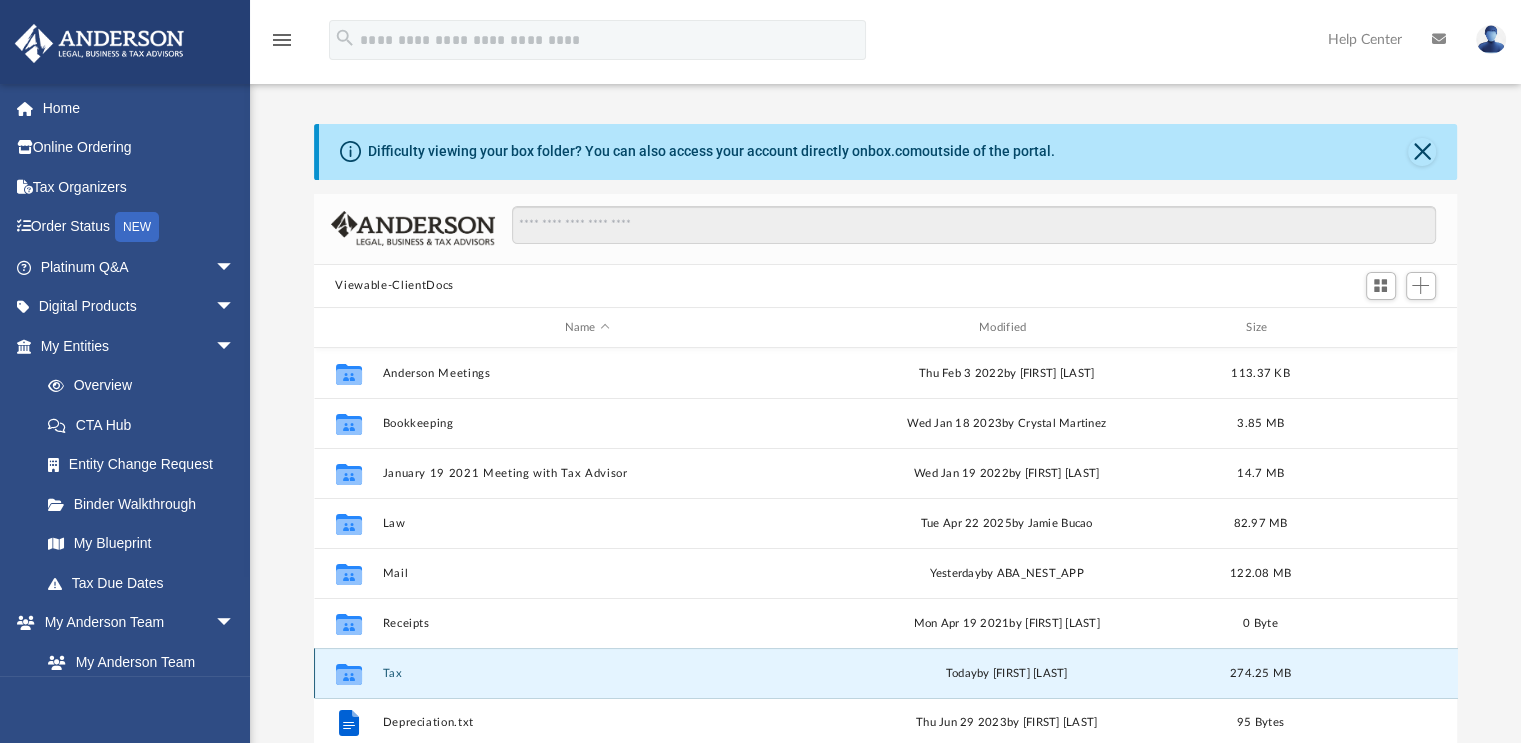 click on "Tax" at bounding box center (587, 673) 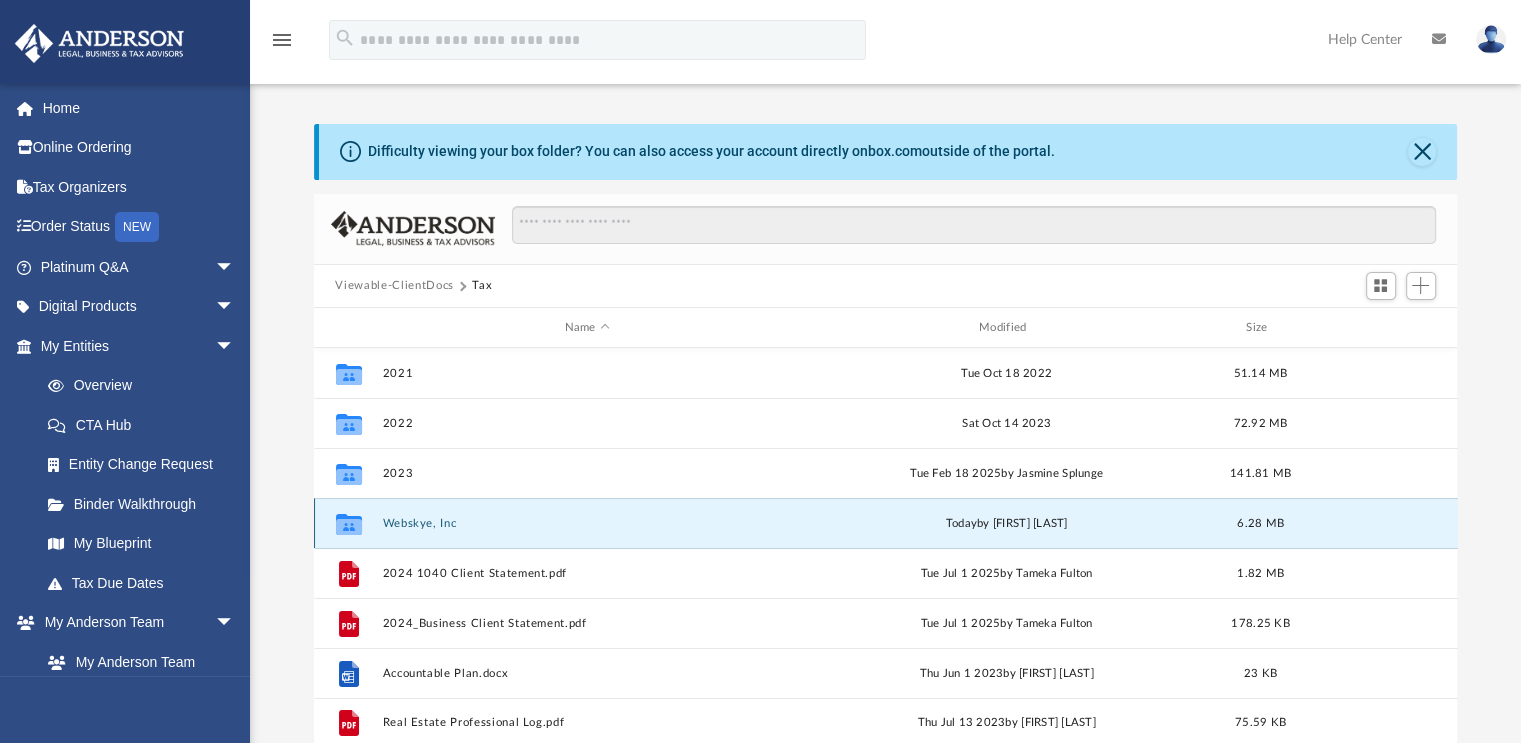 click on "Webskye, Inc" at bounding box center (587, 523) 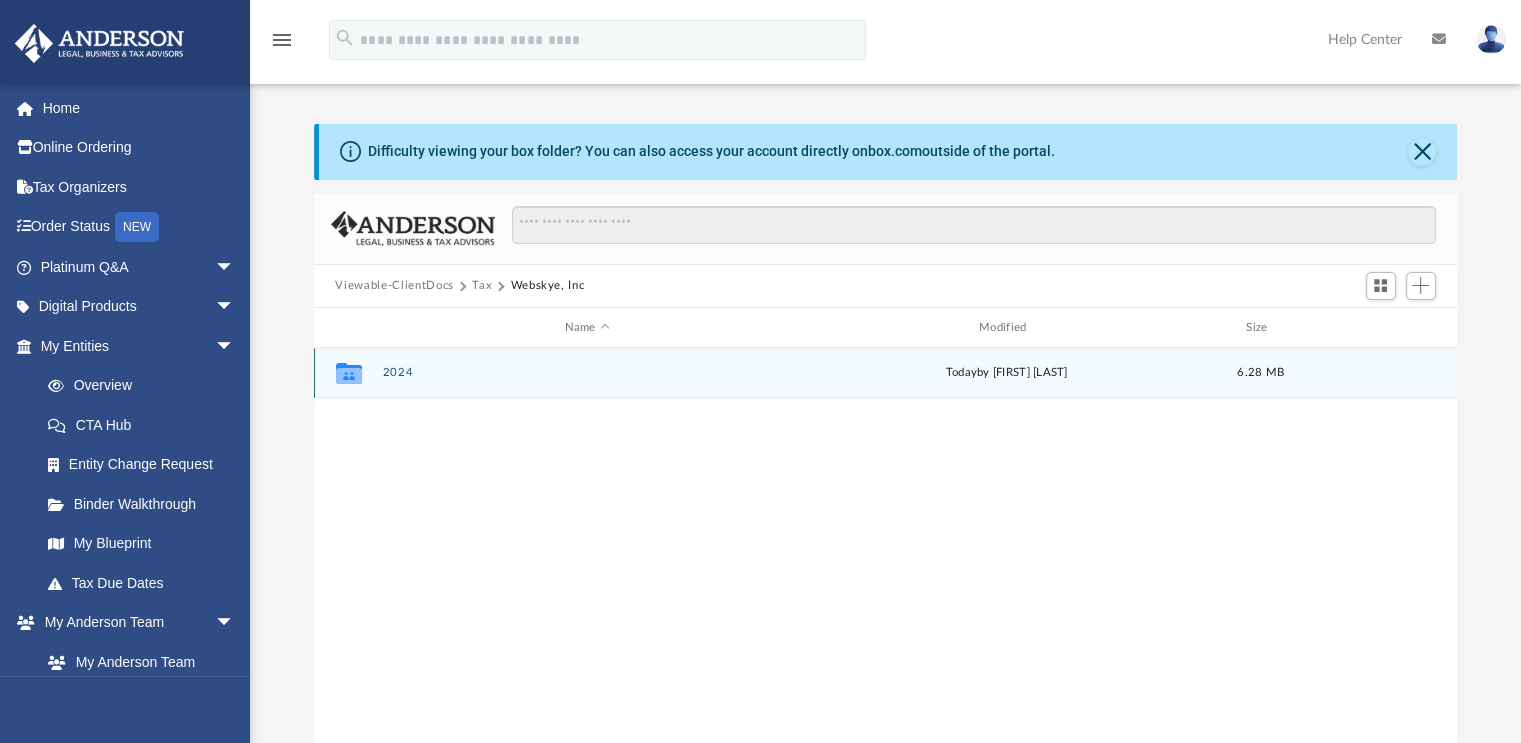 click on "2024" at bounding box center [587, 373] 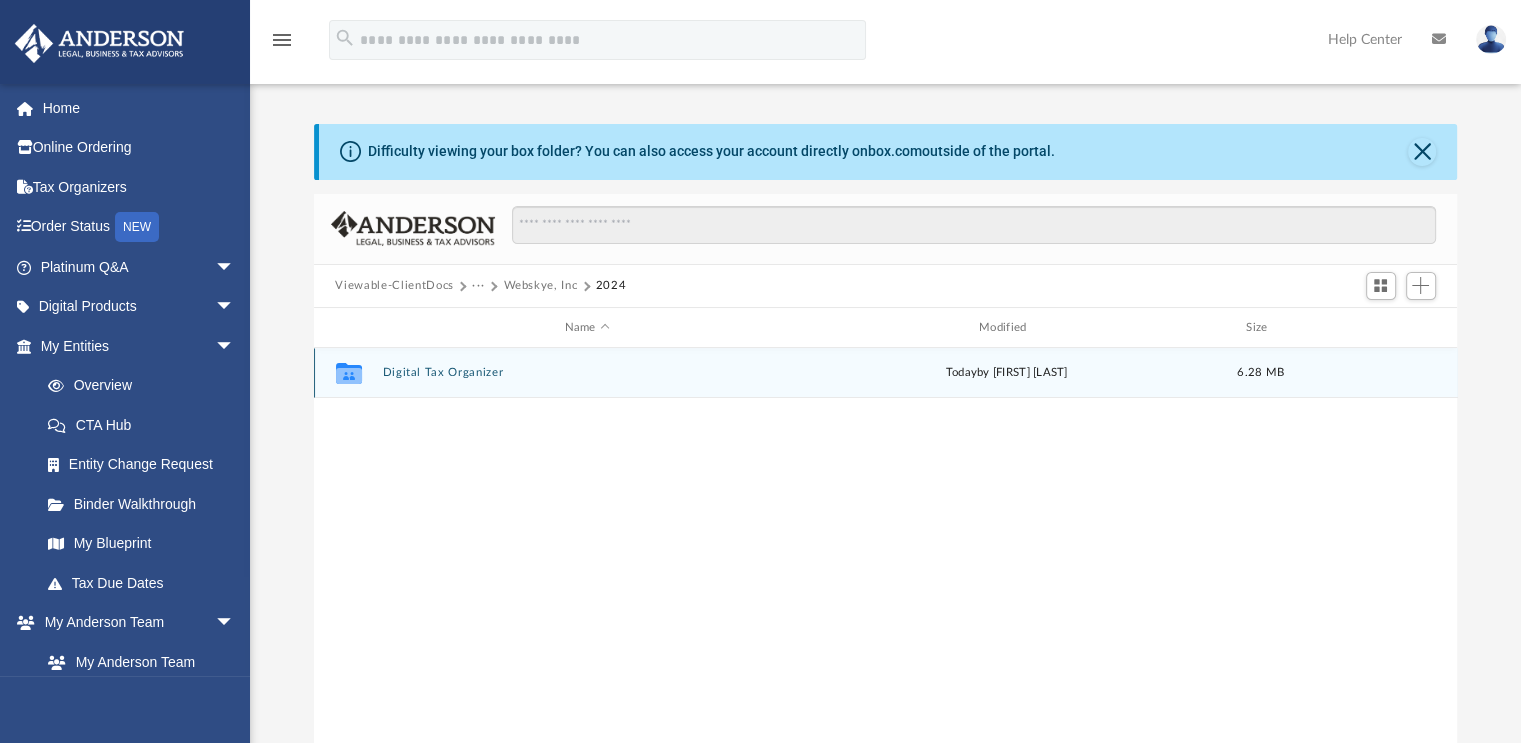 click on "Collaborated Folder Digital Tax Organizer today  by [FIRST] [LAST] 6.28 MB" at bounding box center [886, 373] 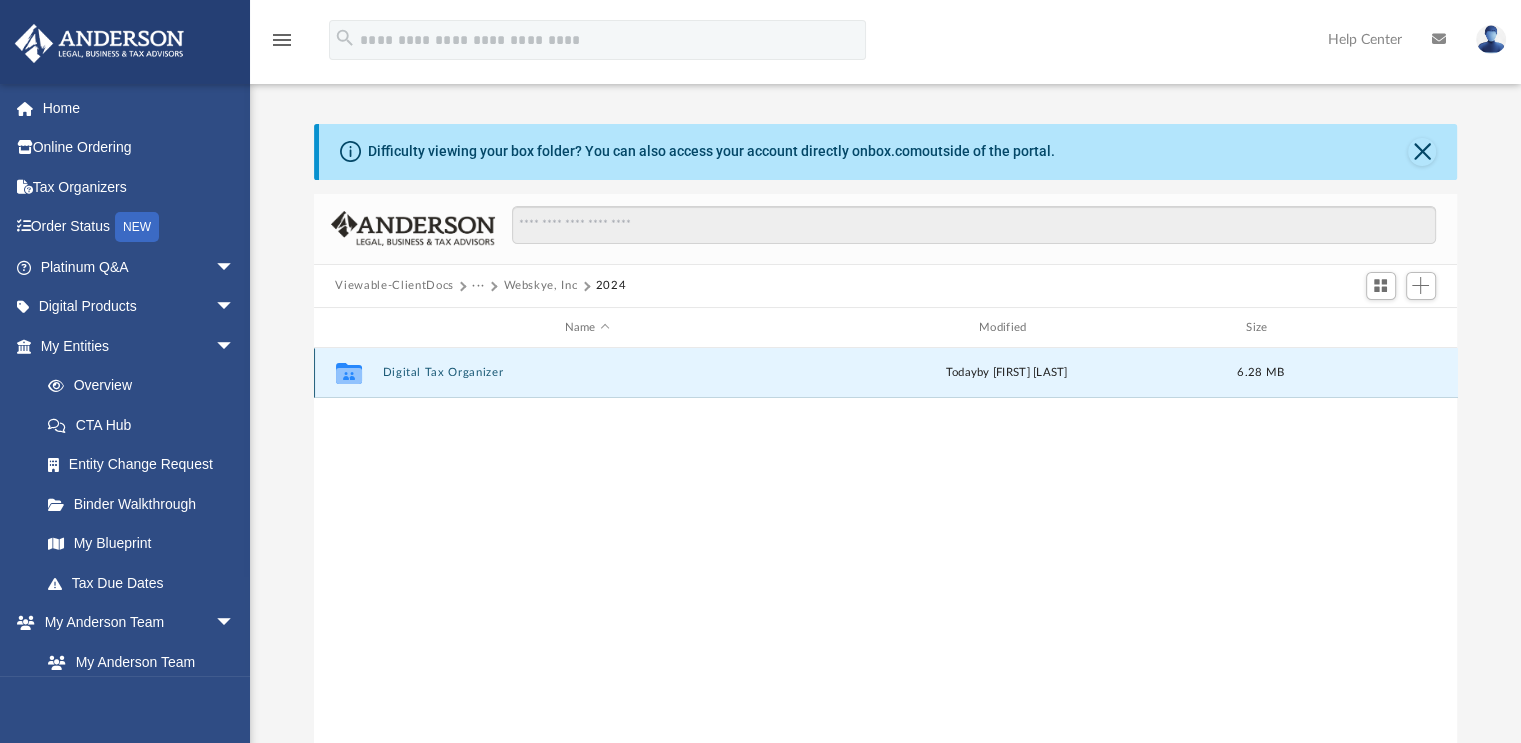 click 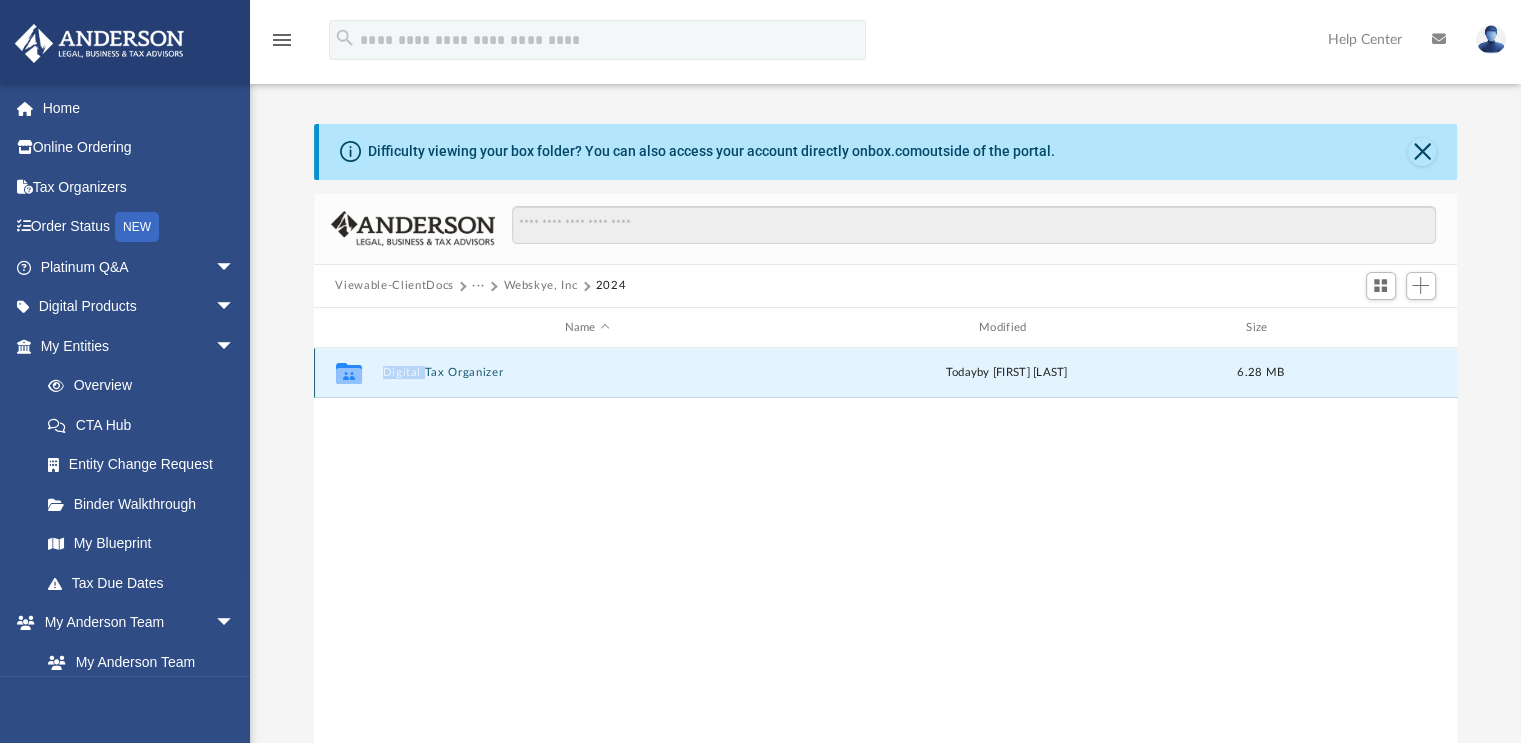 click 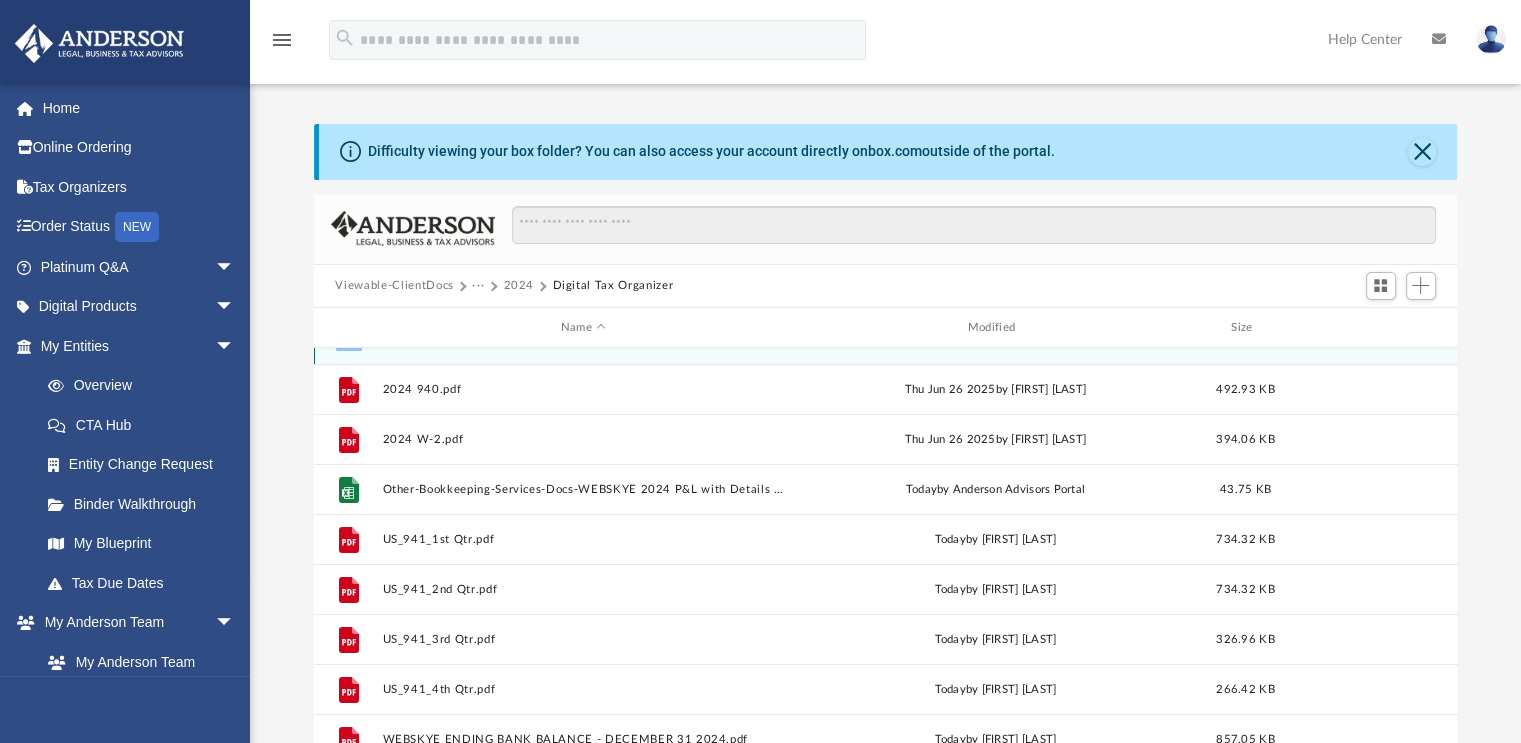 scroll, scrollTop: 136, scrollLeft: 0, axis: vertical 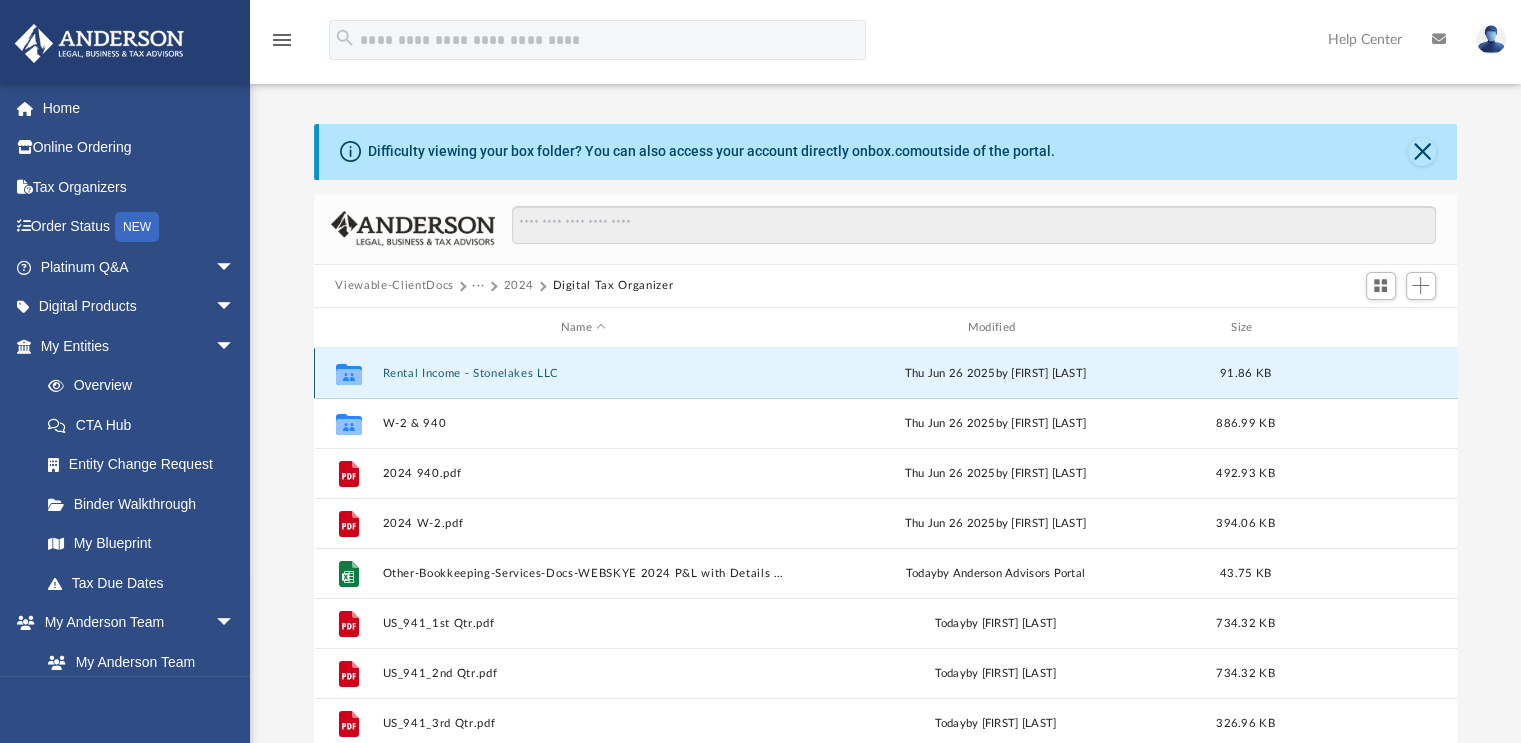 click on "Rental Income - Stonelakes LLC" at bounding box center (583, 373) 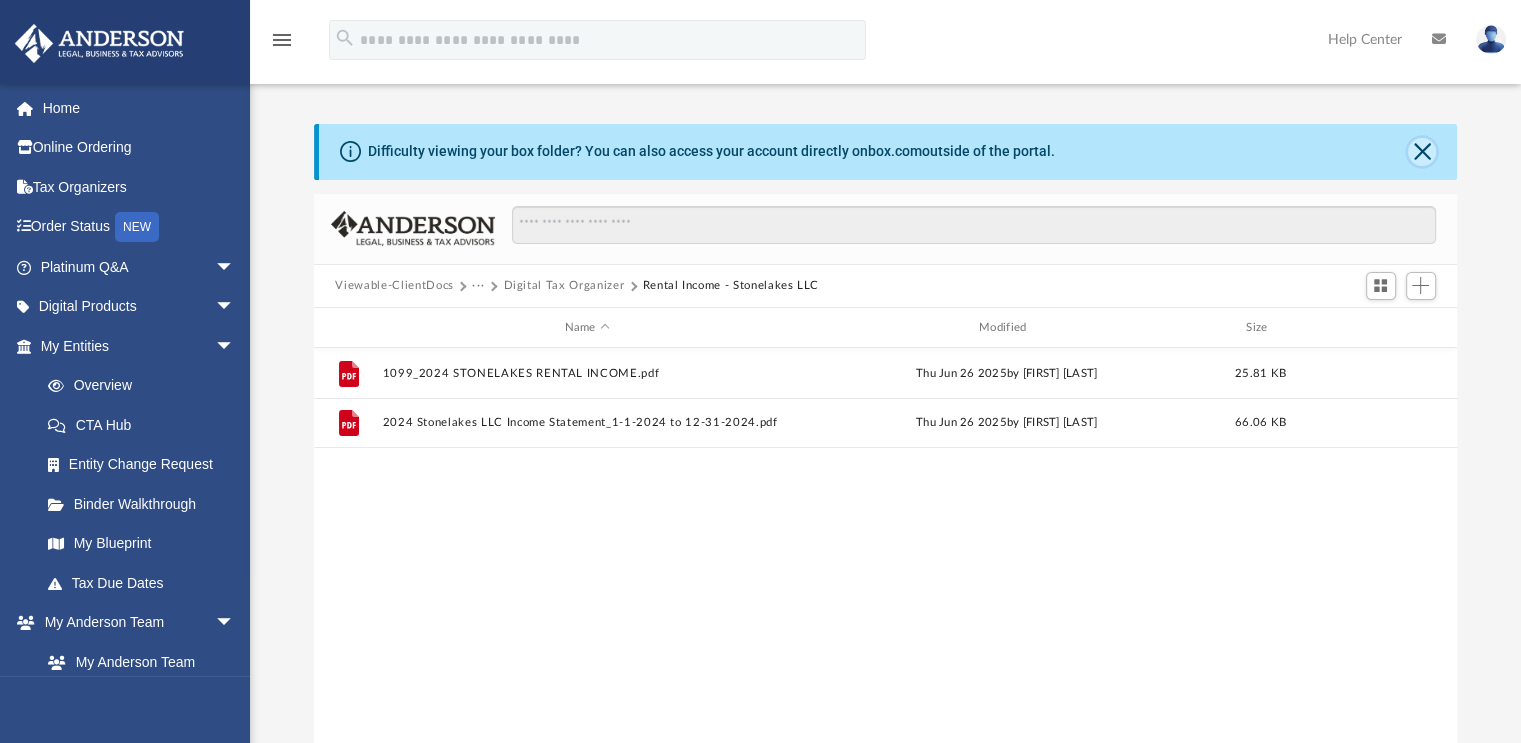 click 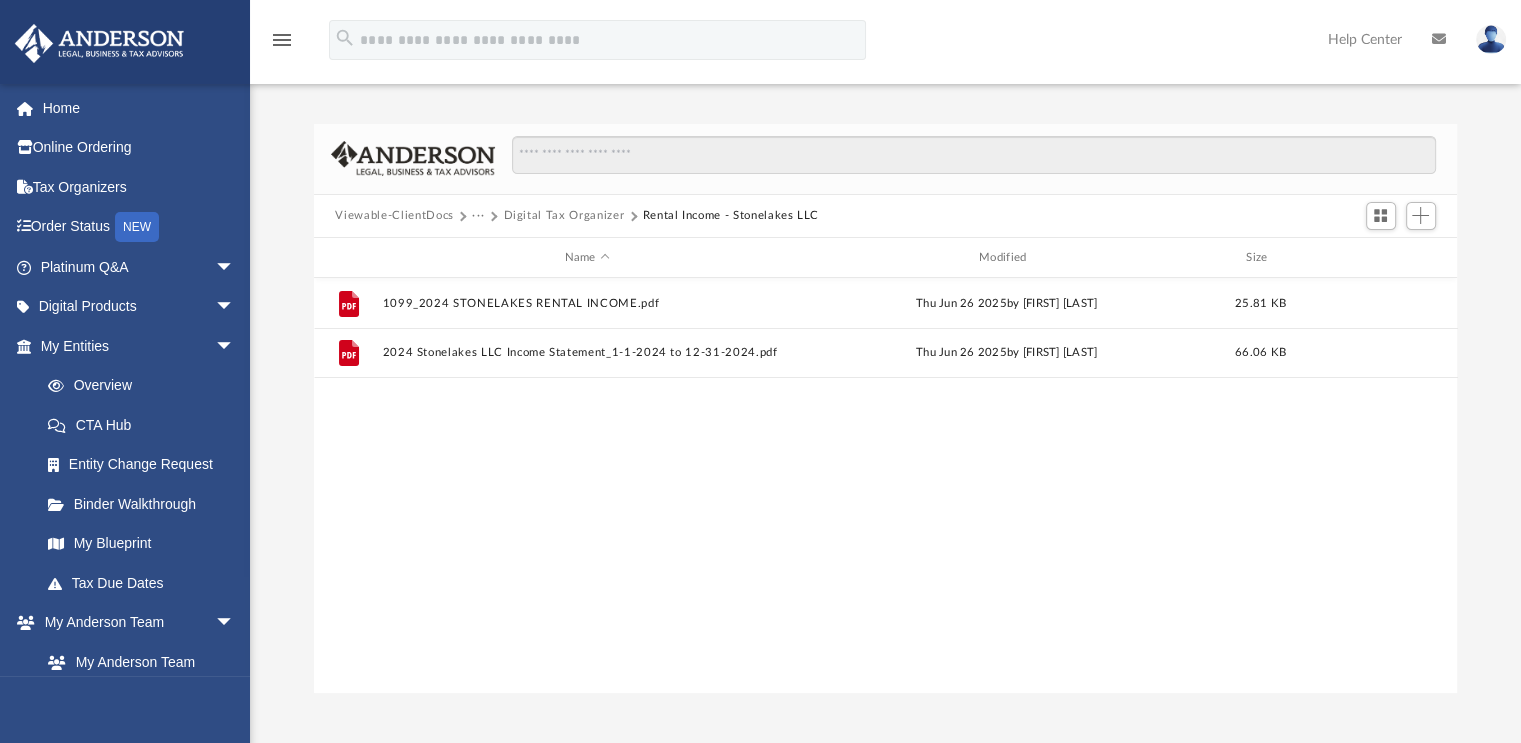 click on "Digital Tax Organizer" at bounding box center (563, 216) 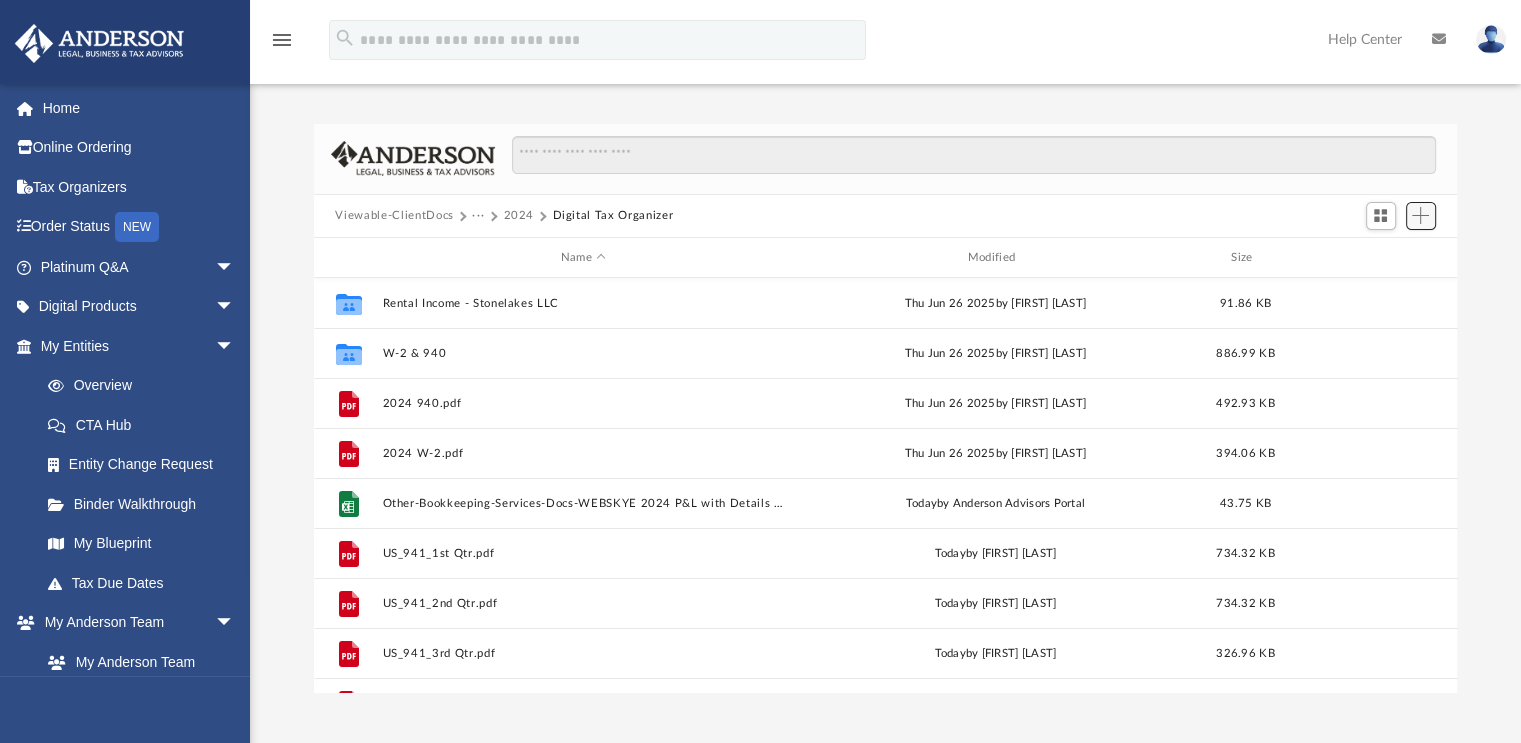 click at bounding box center (1420, 215) 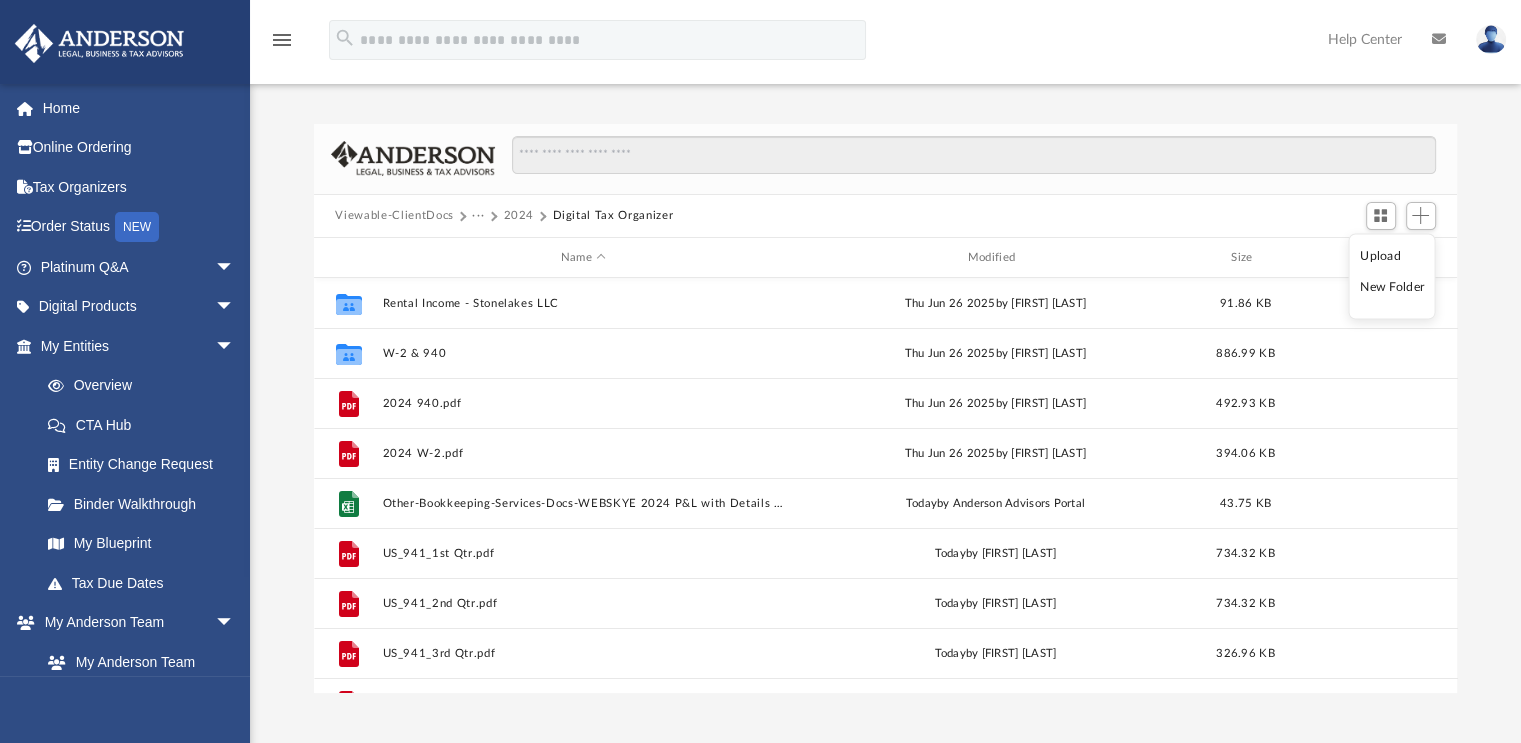 click on "Upload" at bounding box center (1392, 255) 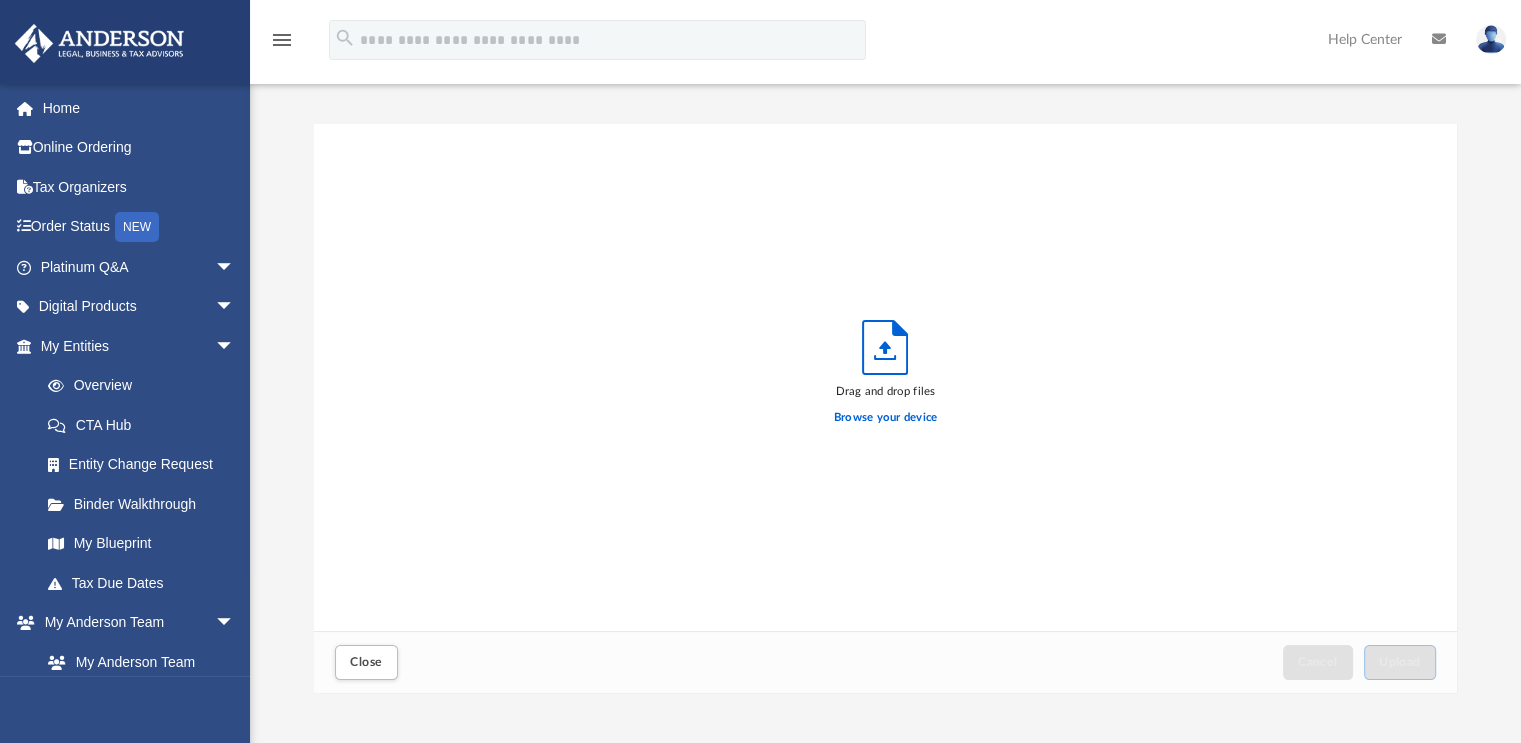 scroll, scrollTop: 16, scrollLeft: 16, axis: both 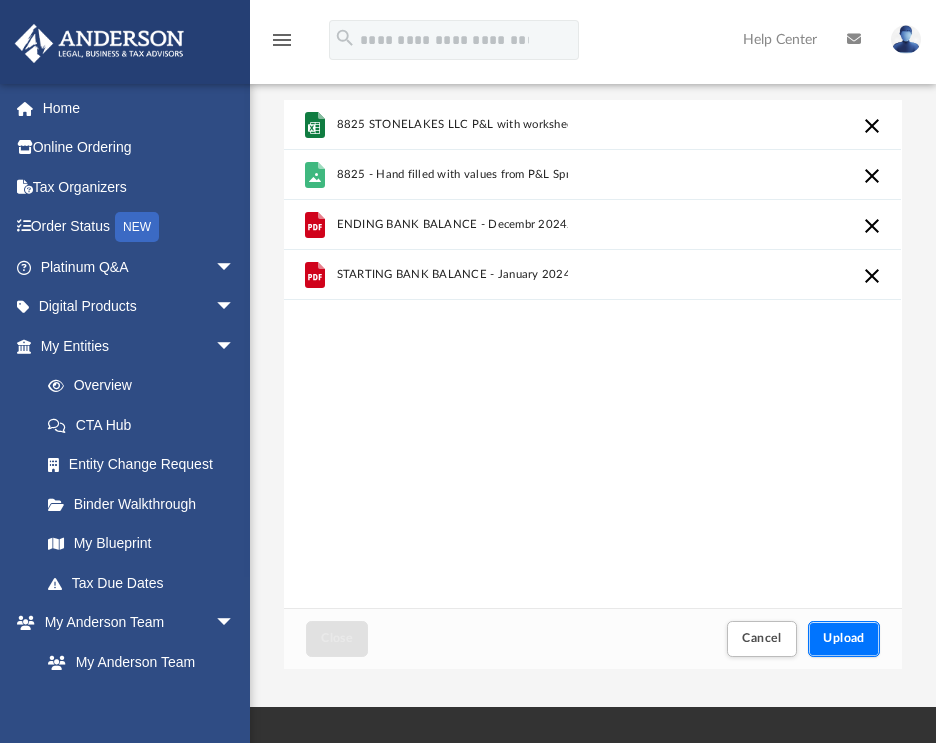 click on "Upload" at bounding box center [844, 638] 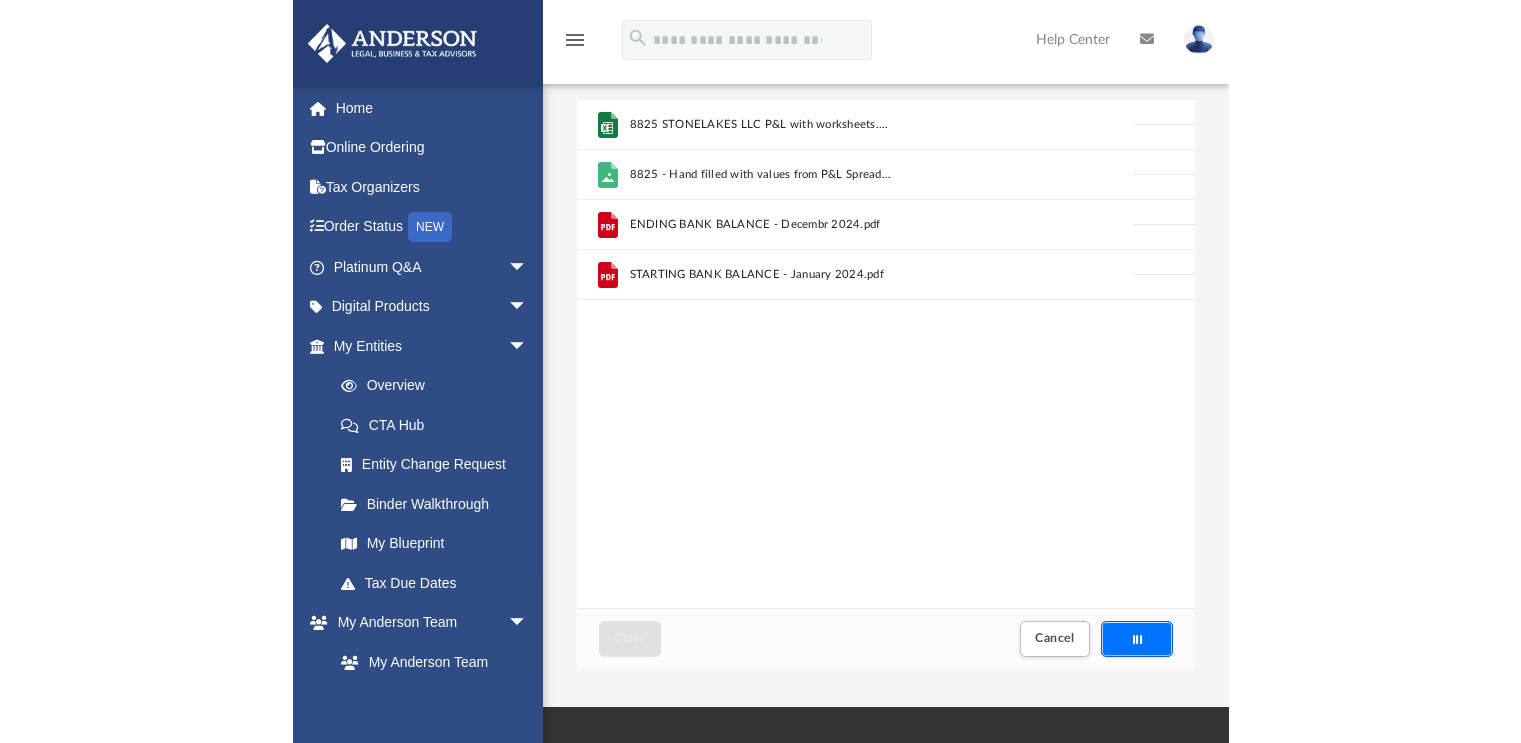 scroll, scrollTop: 16, scrollLeft: 16, axis: both 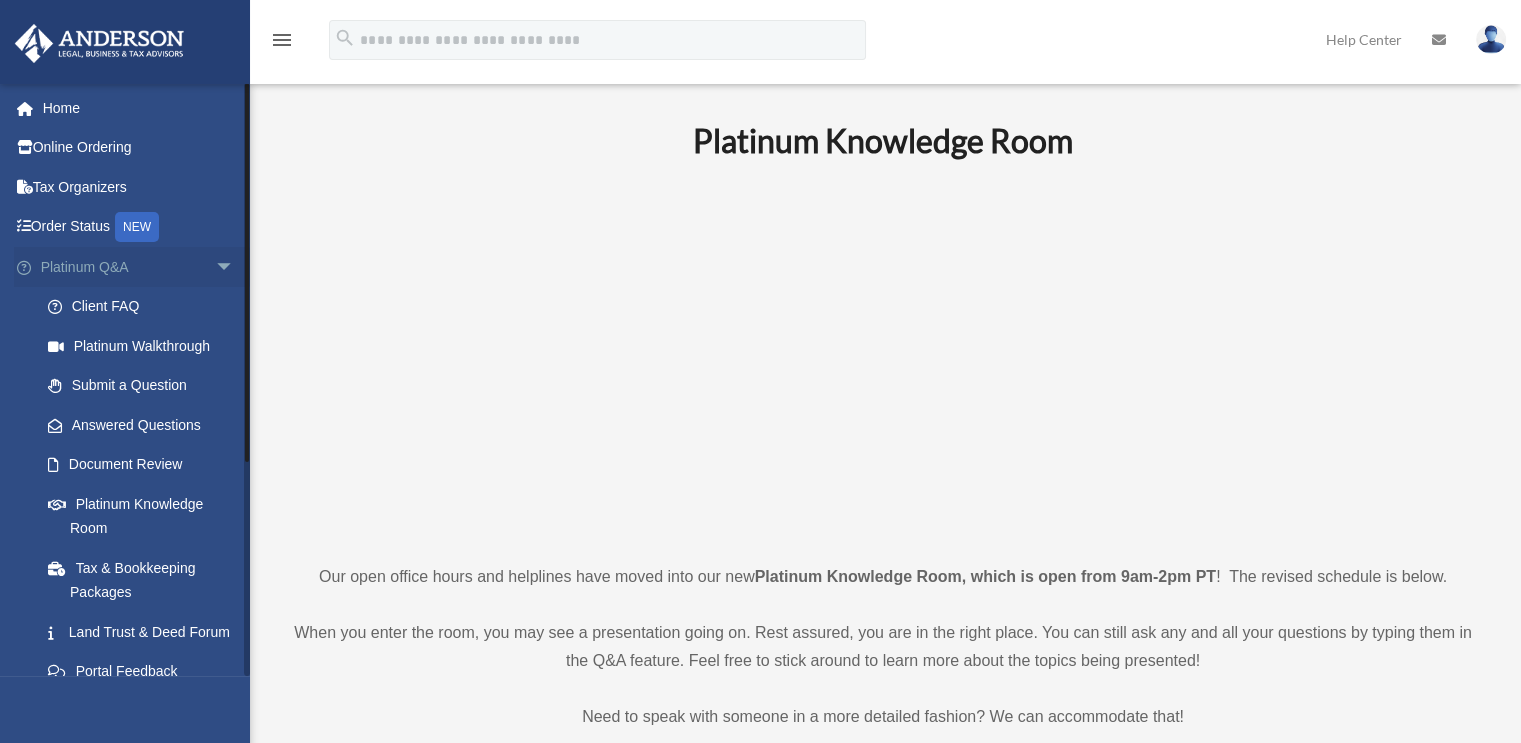 click on "arrow_drop_down" at bounding box center (235, 267) 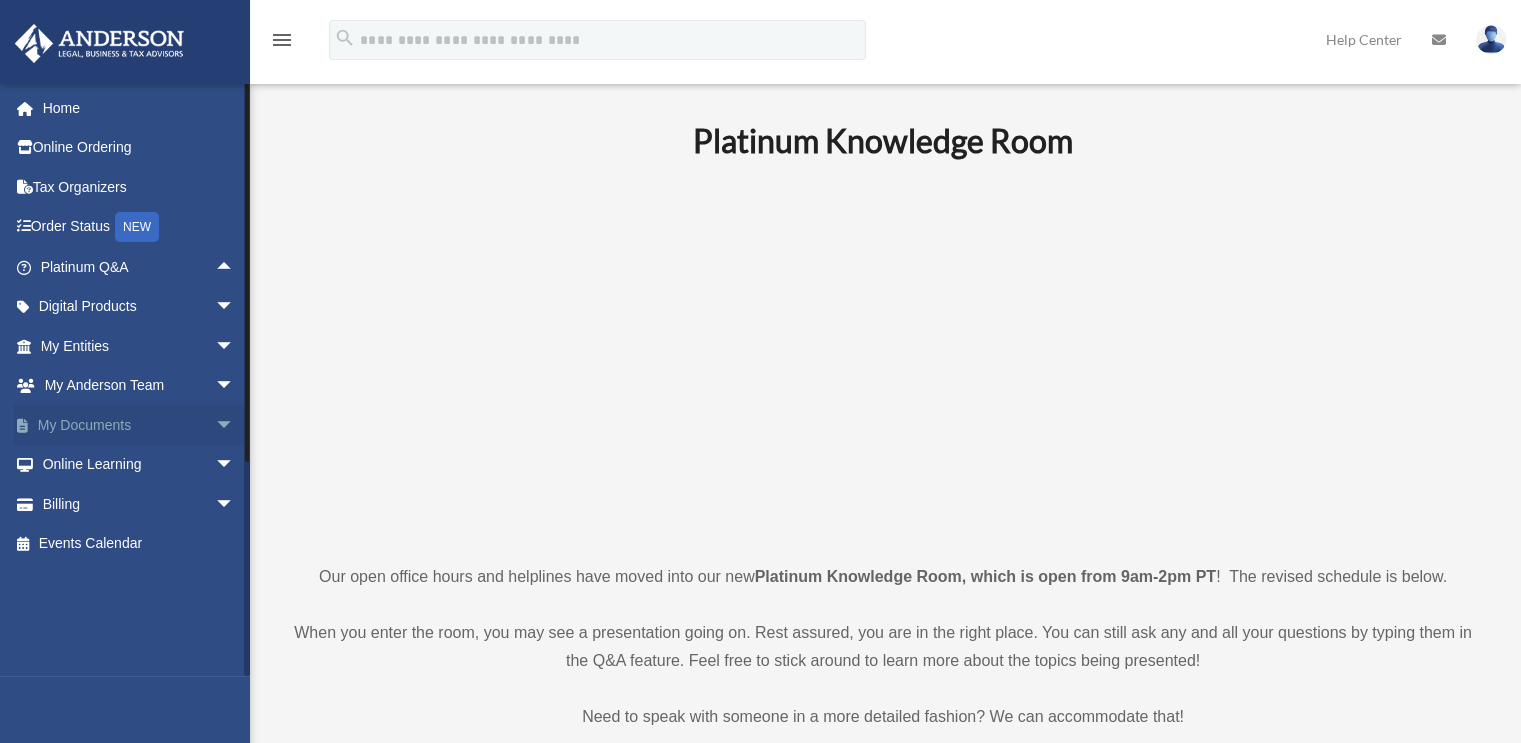 click on "My Documents arrow_drop_down" at bounding box center [139, 425] 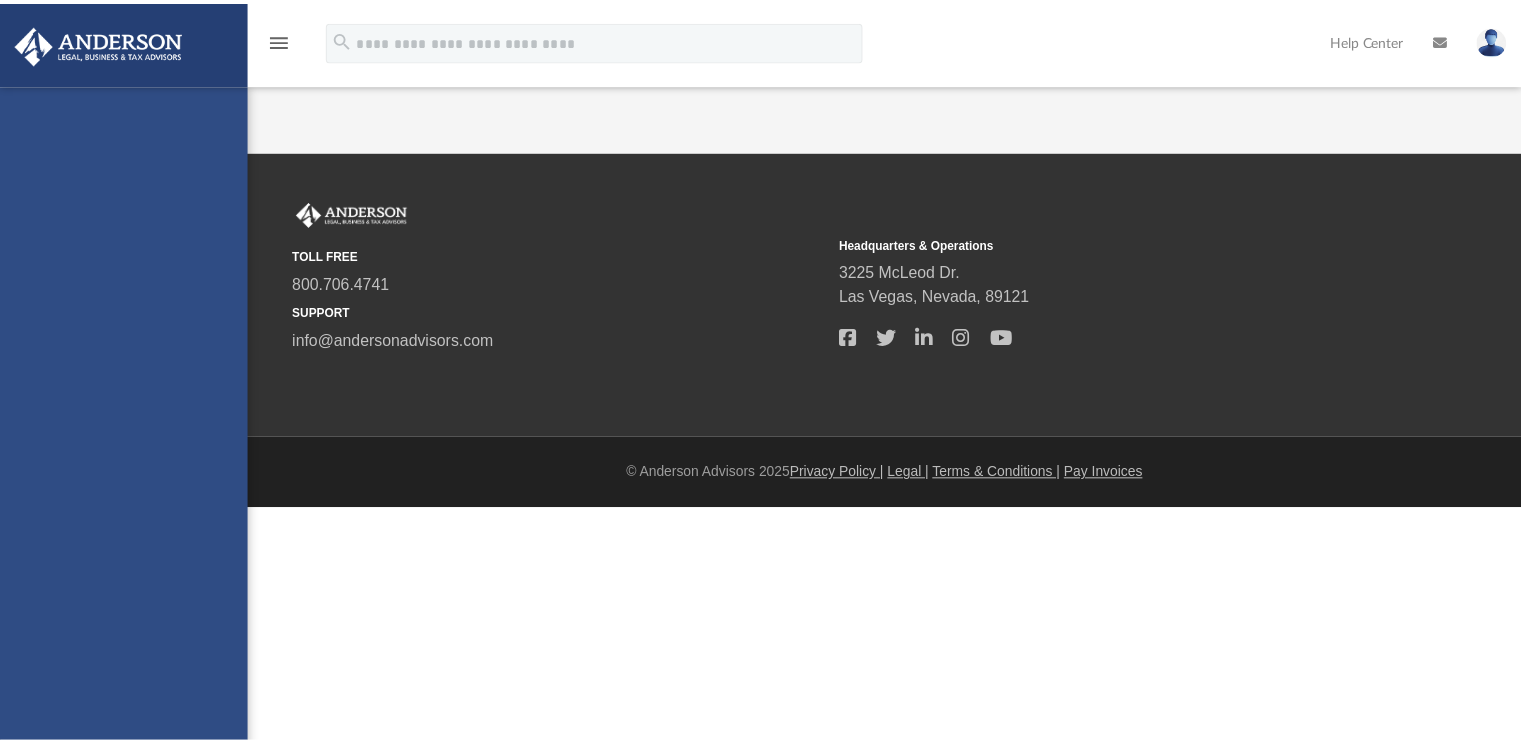 scroll, scrollTop: 0, scrollLeft: 0, axis: both 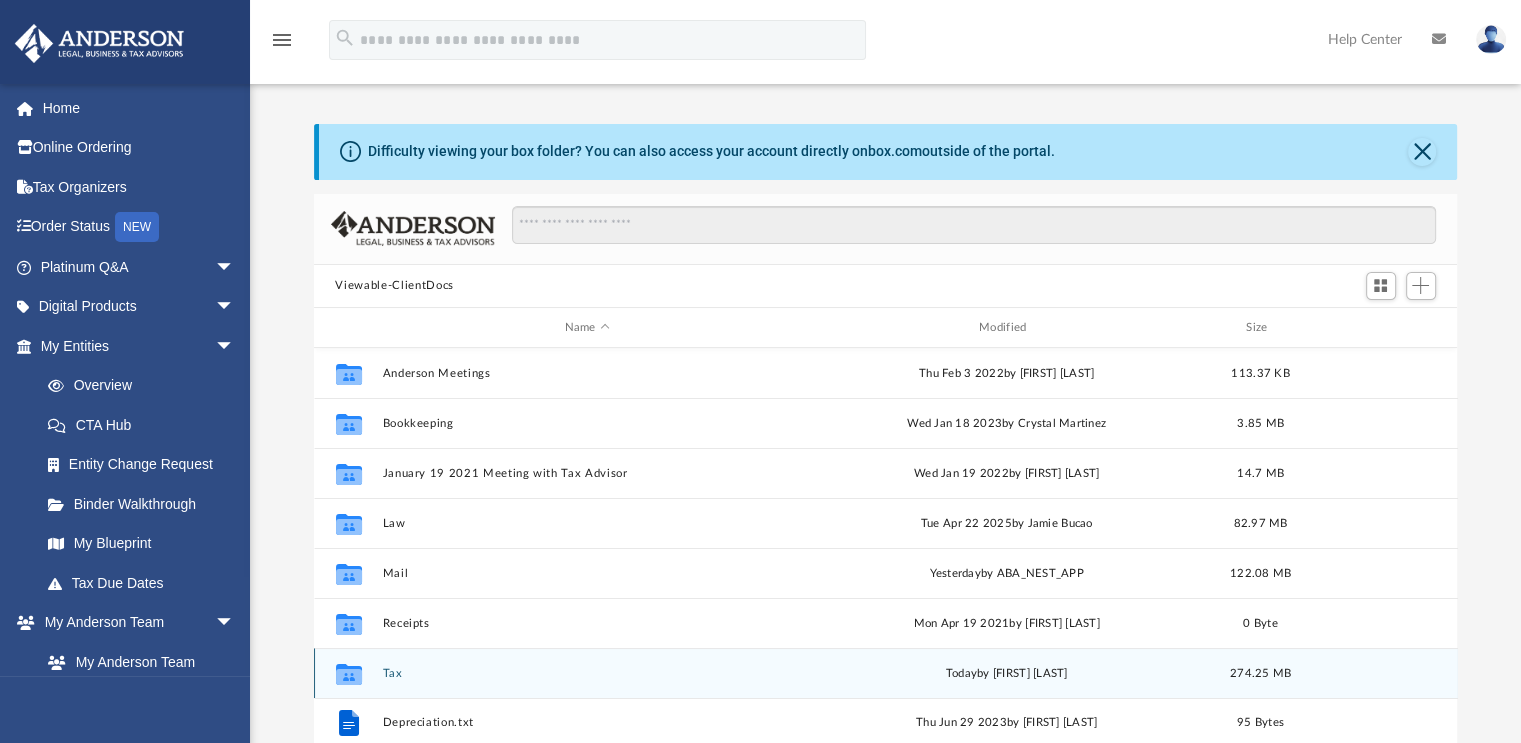 click on "Tax" at bounding box center (587, 673) 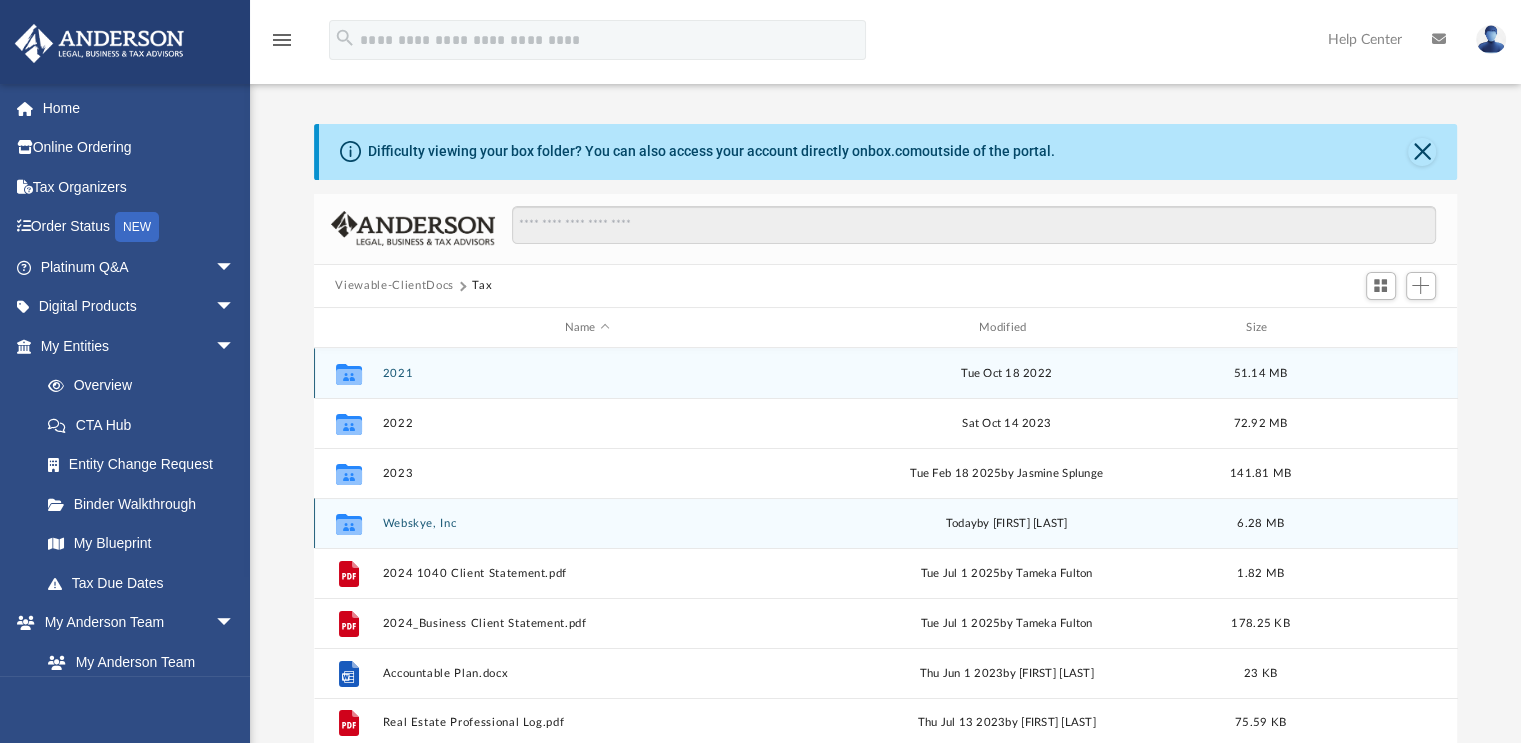 scroll, scrollTop: 200, scrollLeft: 0, axis: vertical 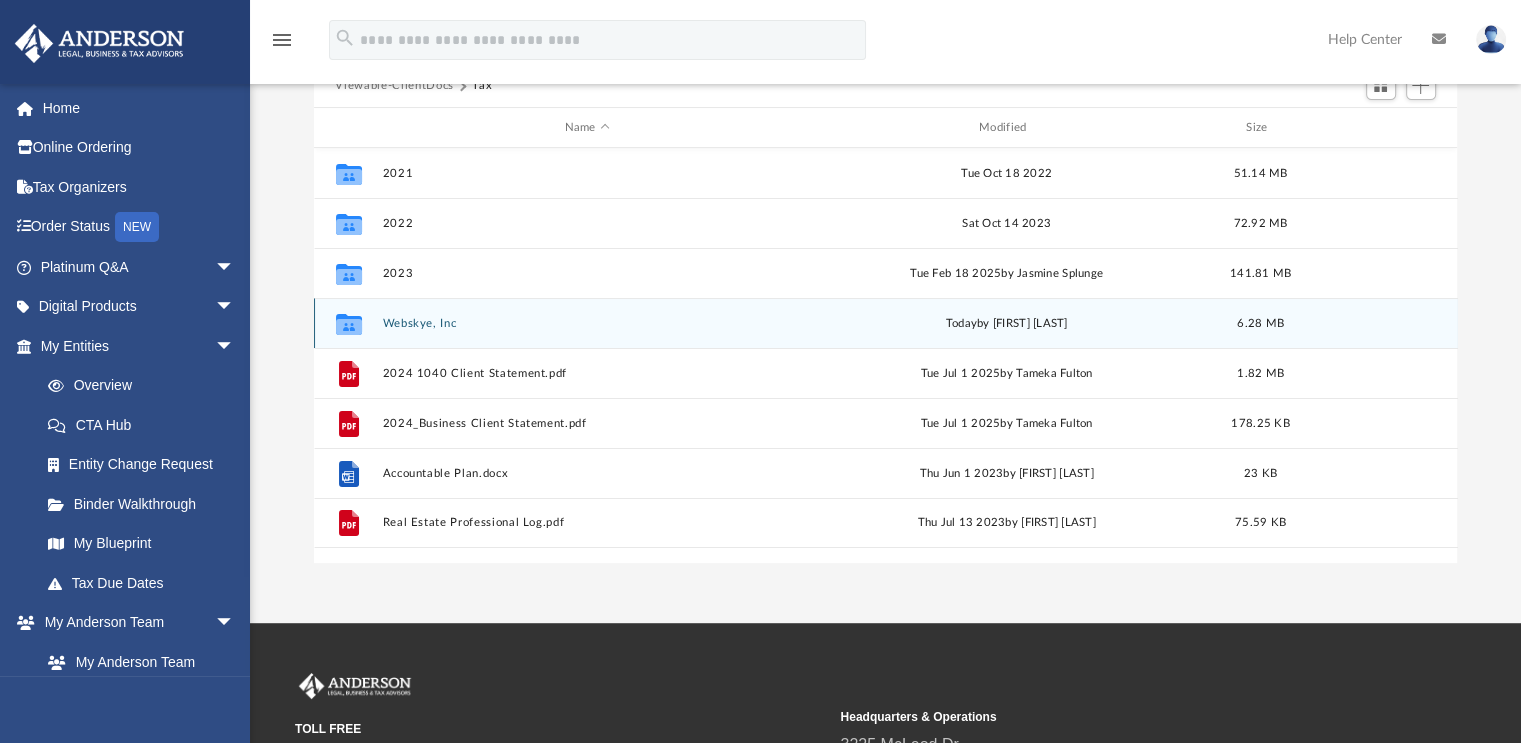 click on "Collaborated Folder Webskye, Inc today  by [FIRST] [LAST] 6.28 MB" at bounding box center [886, 323] 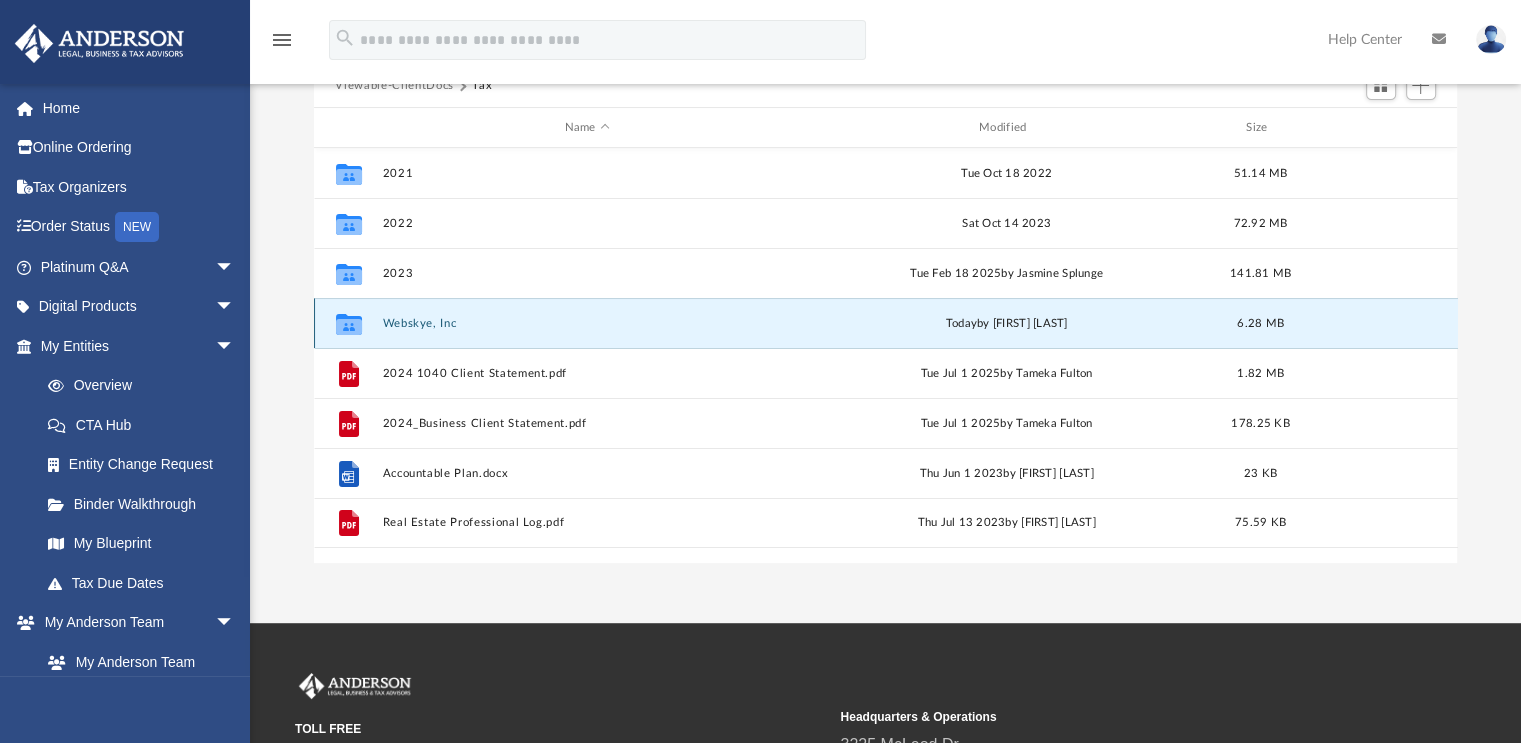 click on "Webskye, Inc" at bounding box center [587, 323] 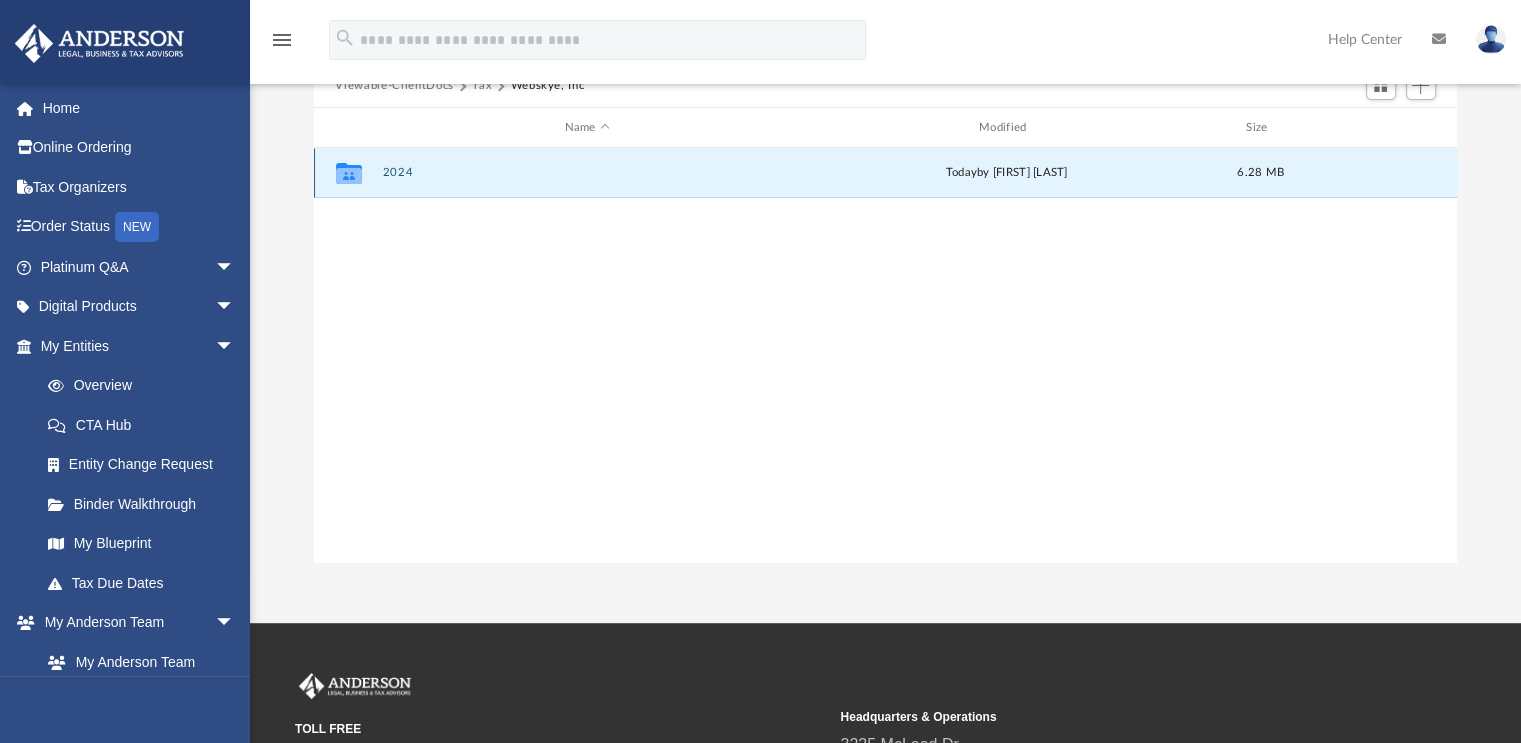 click on "2024" at bounding box center (587, 173) 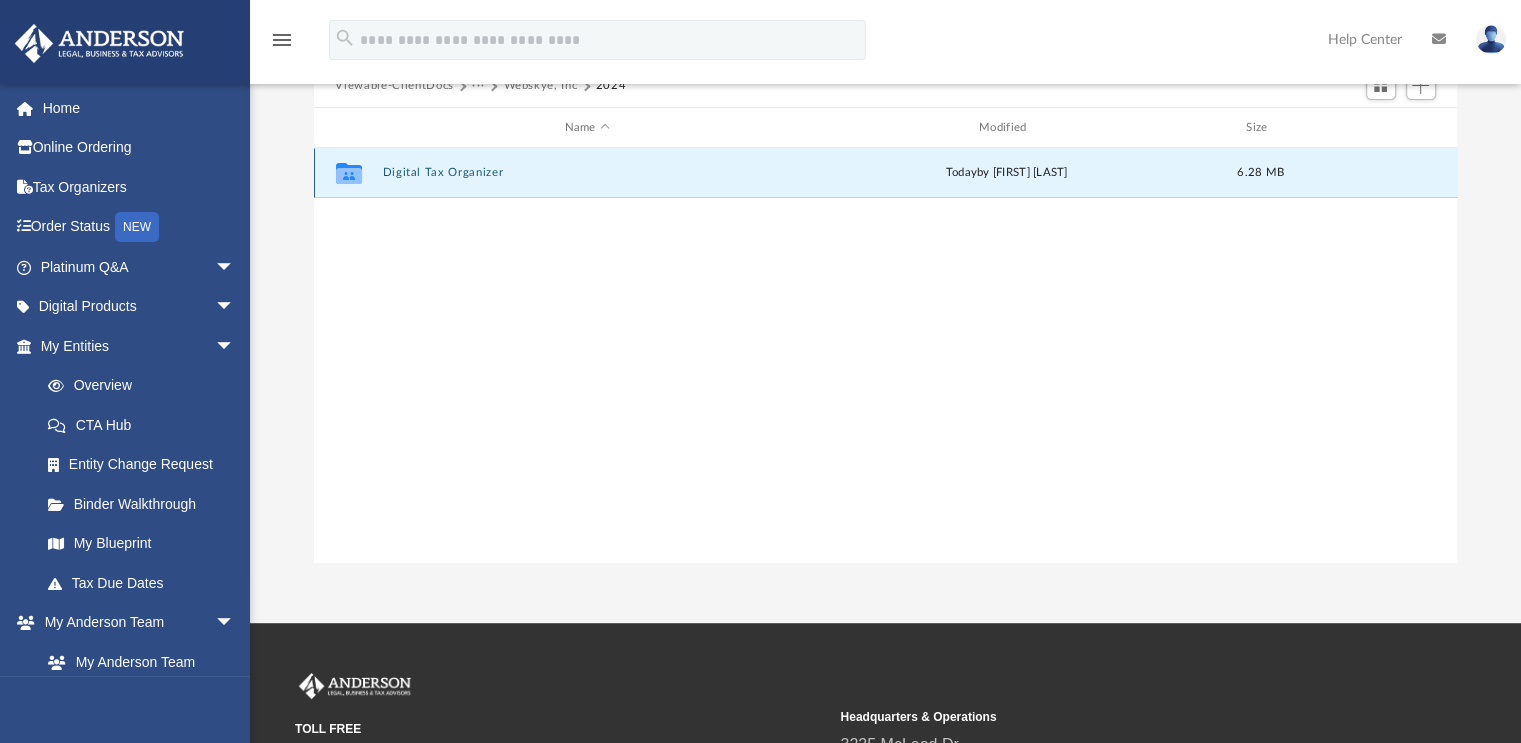 click on "Digital Tax Organizer" at bounding box center [587, 173] 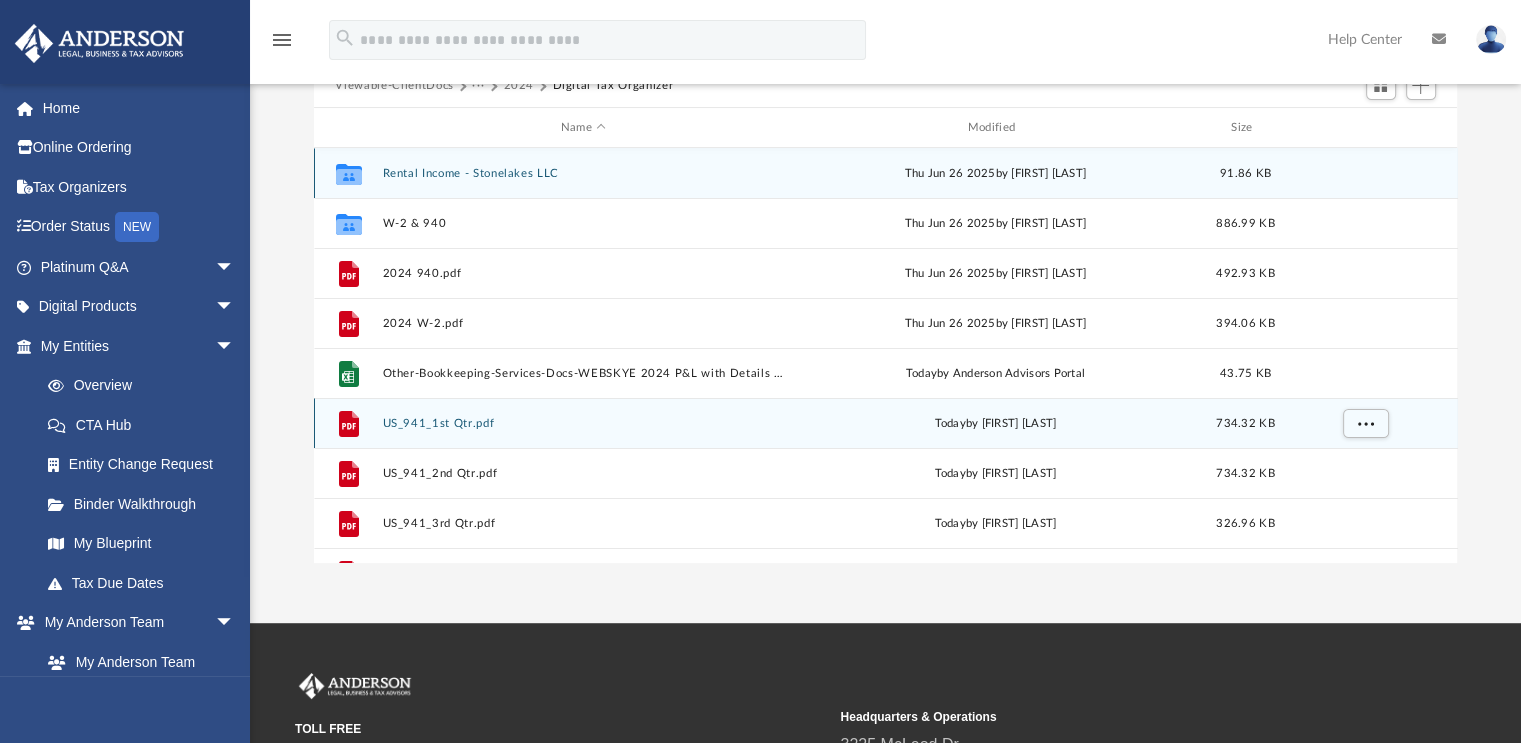 scroll, scrollTop: 136, scrollLeft: 0, axis: vertical 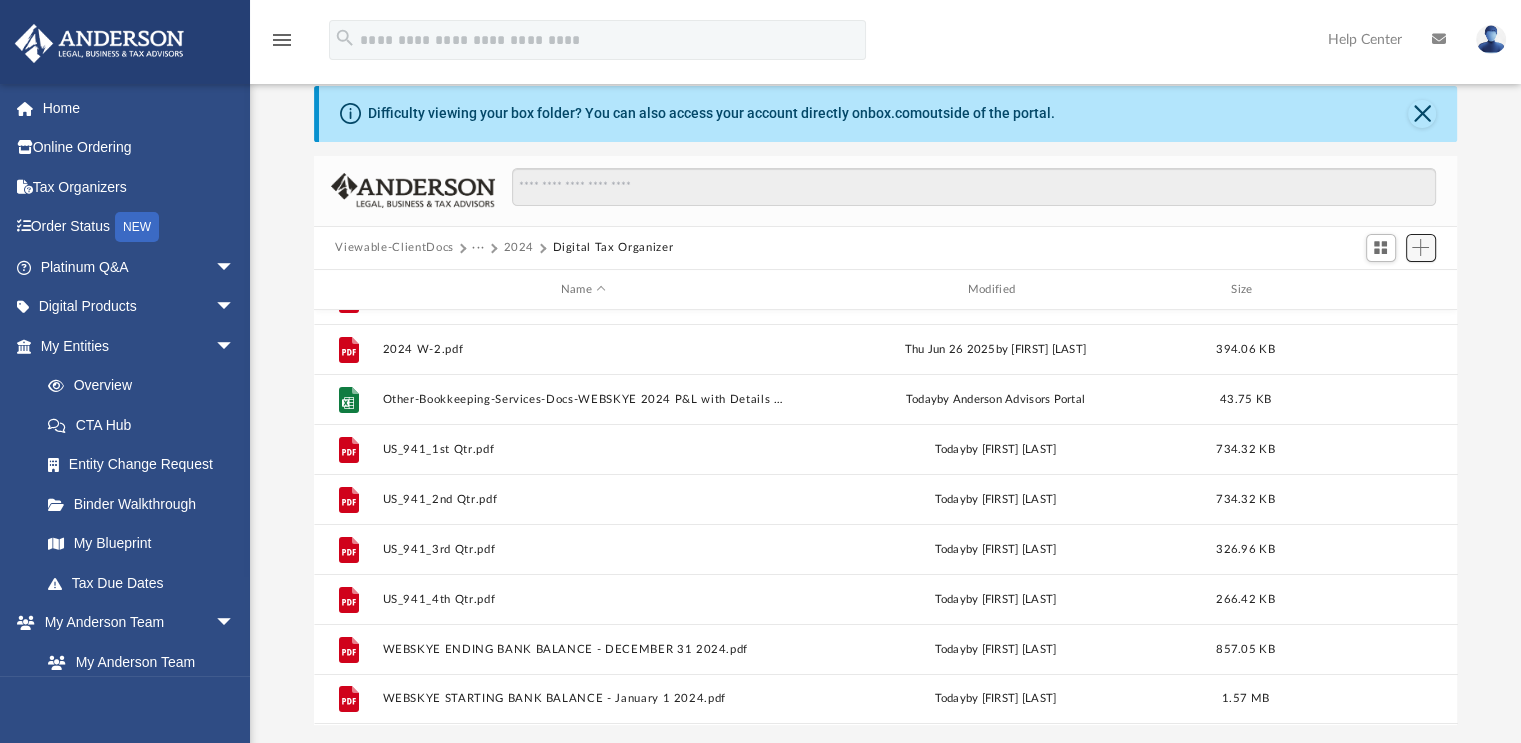 click at bounding box center [1420, 247] 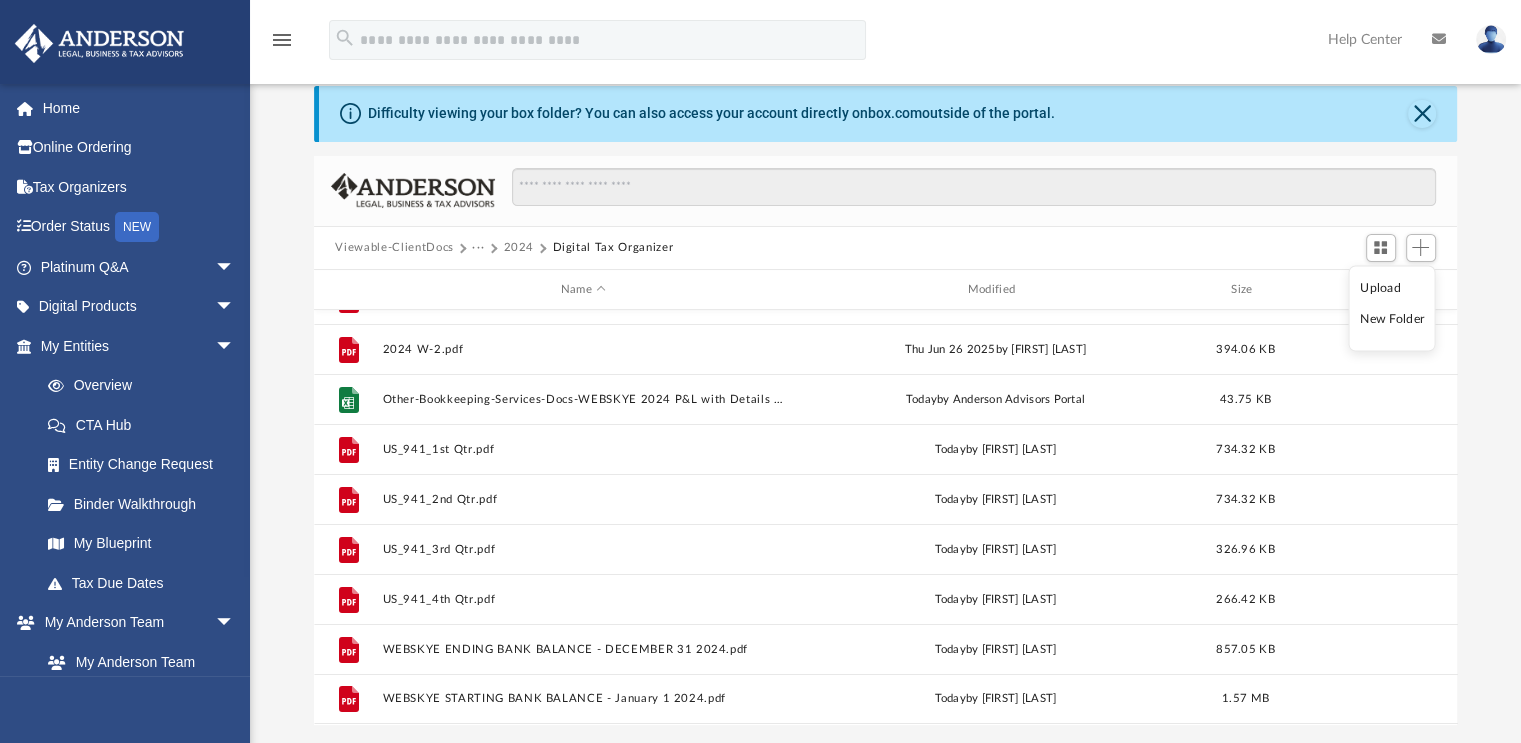 click on "Viewable-ClientDocs ··· 2024 Digital Tax Organizer" at bounding box center (886, 249) 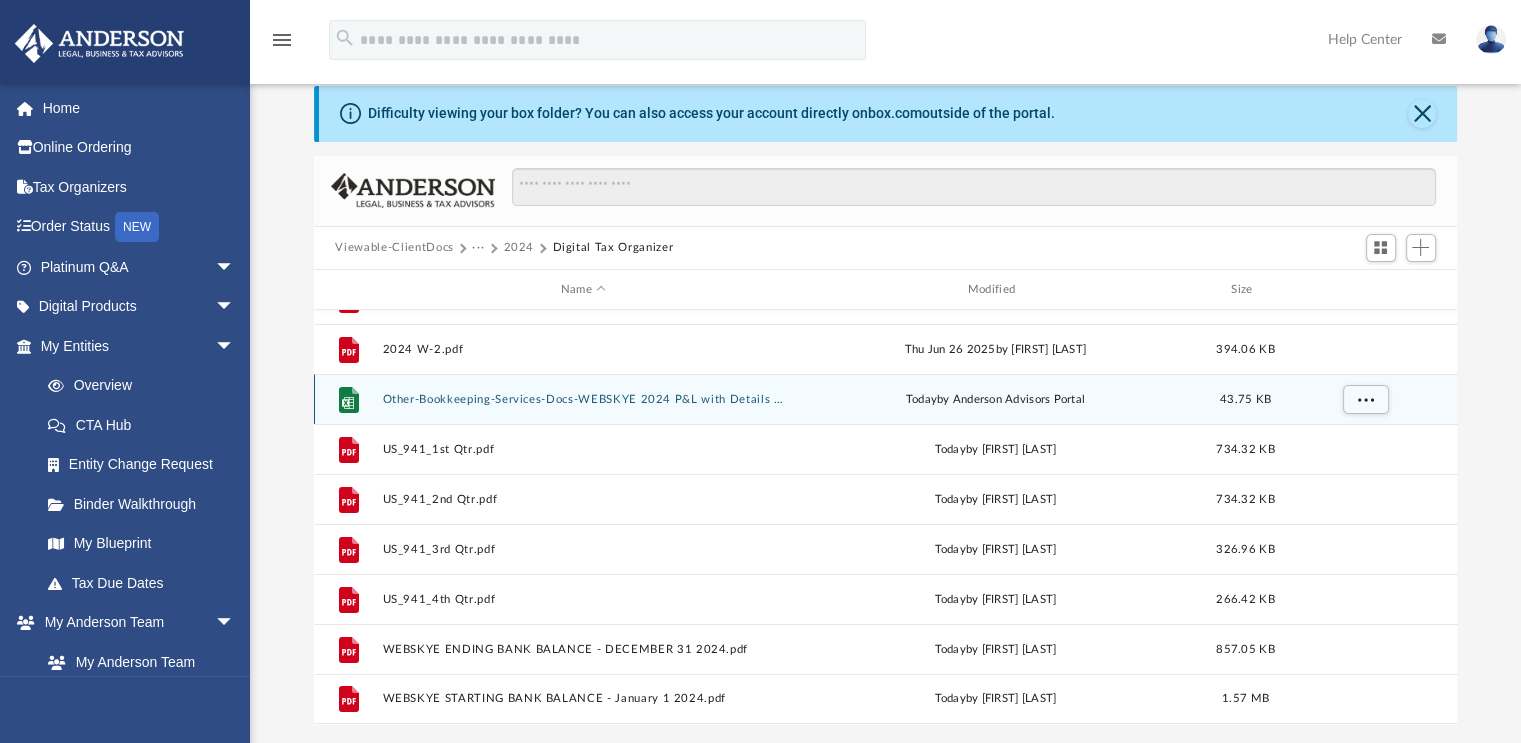 scroll, scrollTop: 0, scrollLeft: 0, axis: both 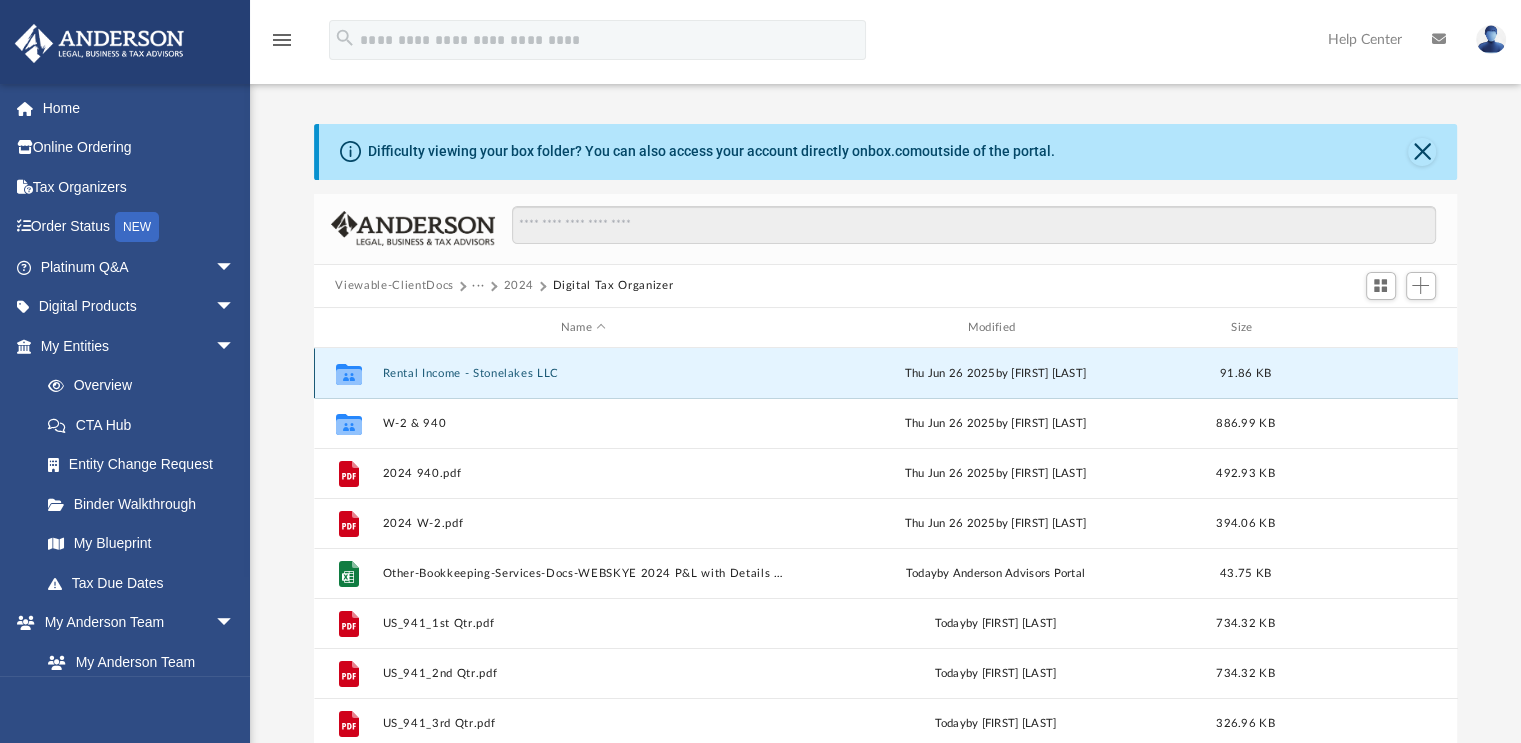 click on "Rental Income - Stonelakes LLC" at bounding box center [583, 373] 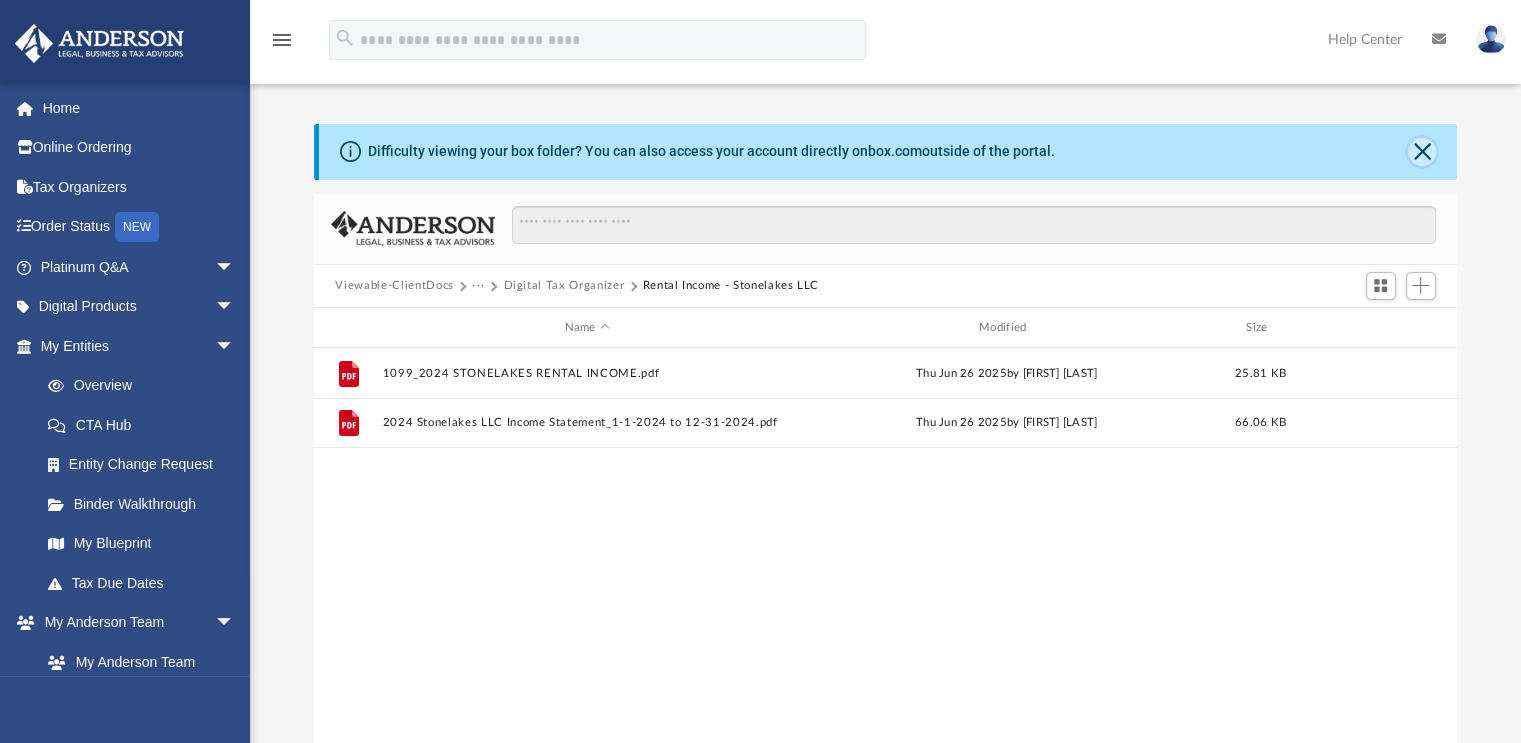 click 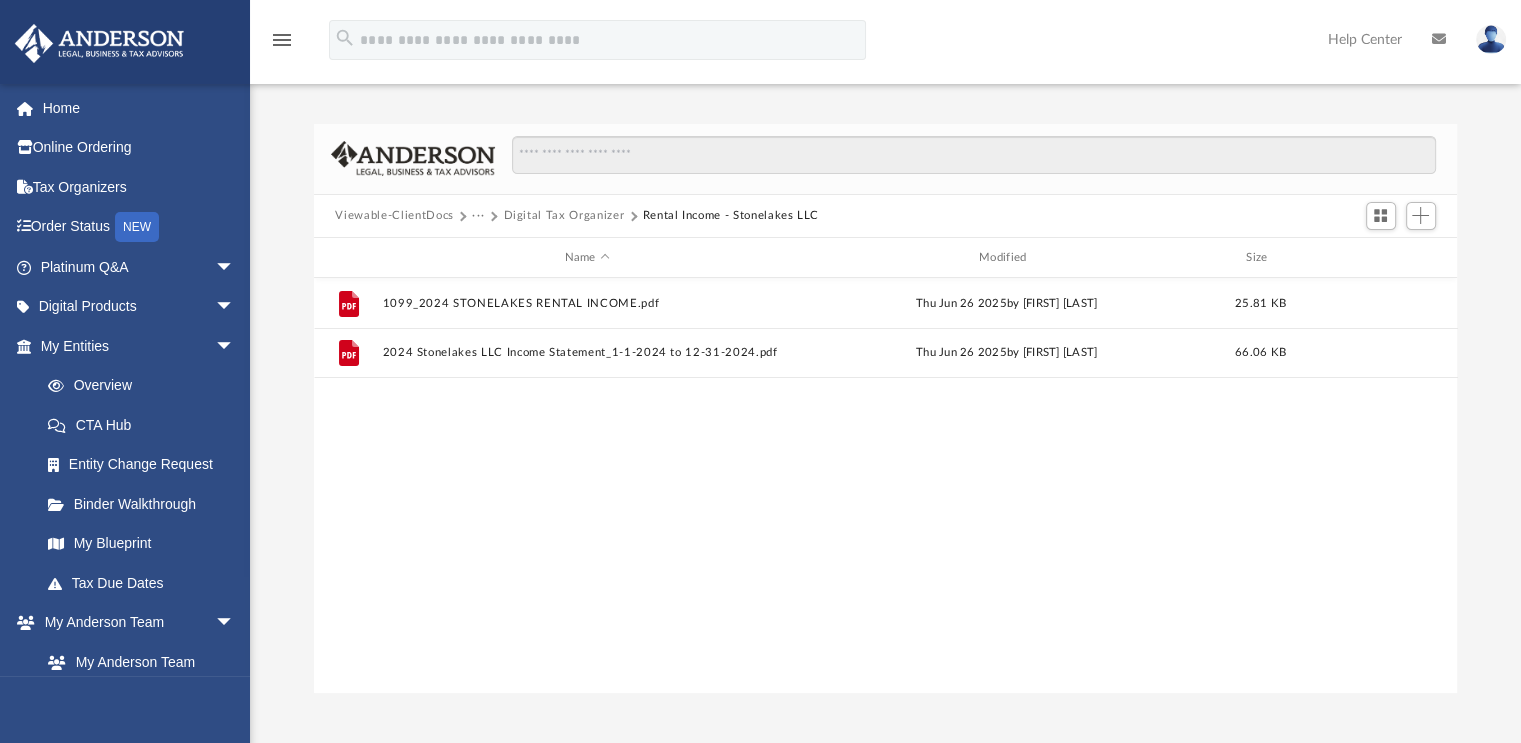 click on "Digital Tax Organizer" at bounding box center (563, 216) 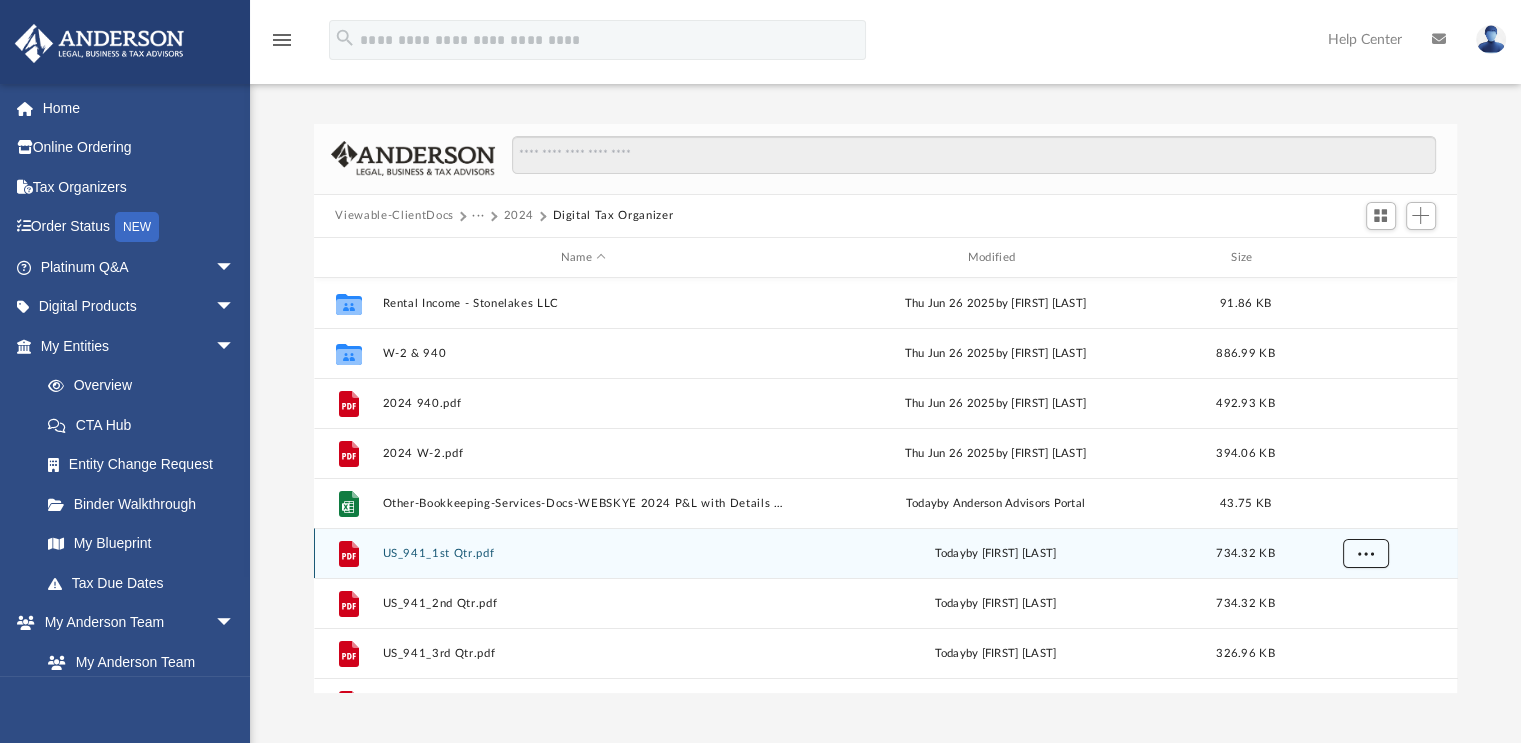 click at bounding box center [1365, 554] 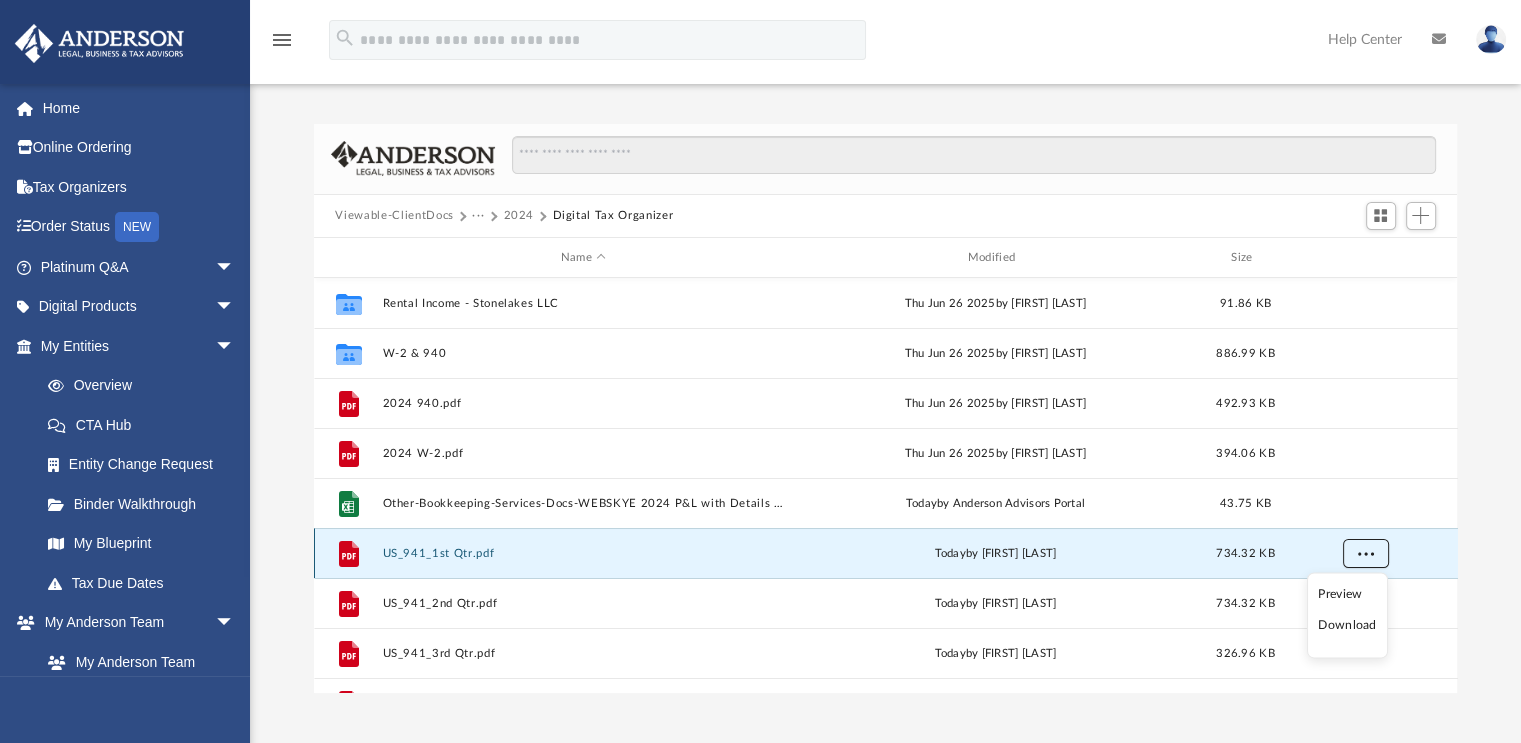 click at bounding box center (1365, 554) 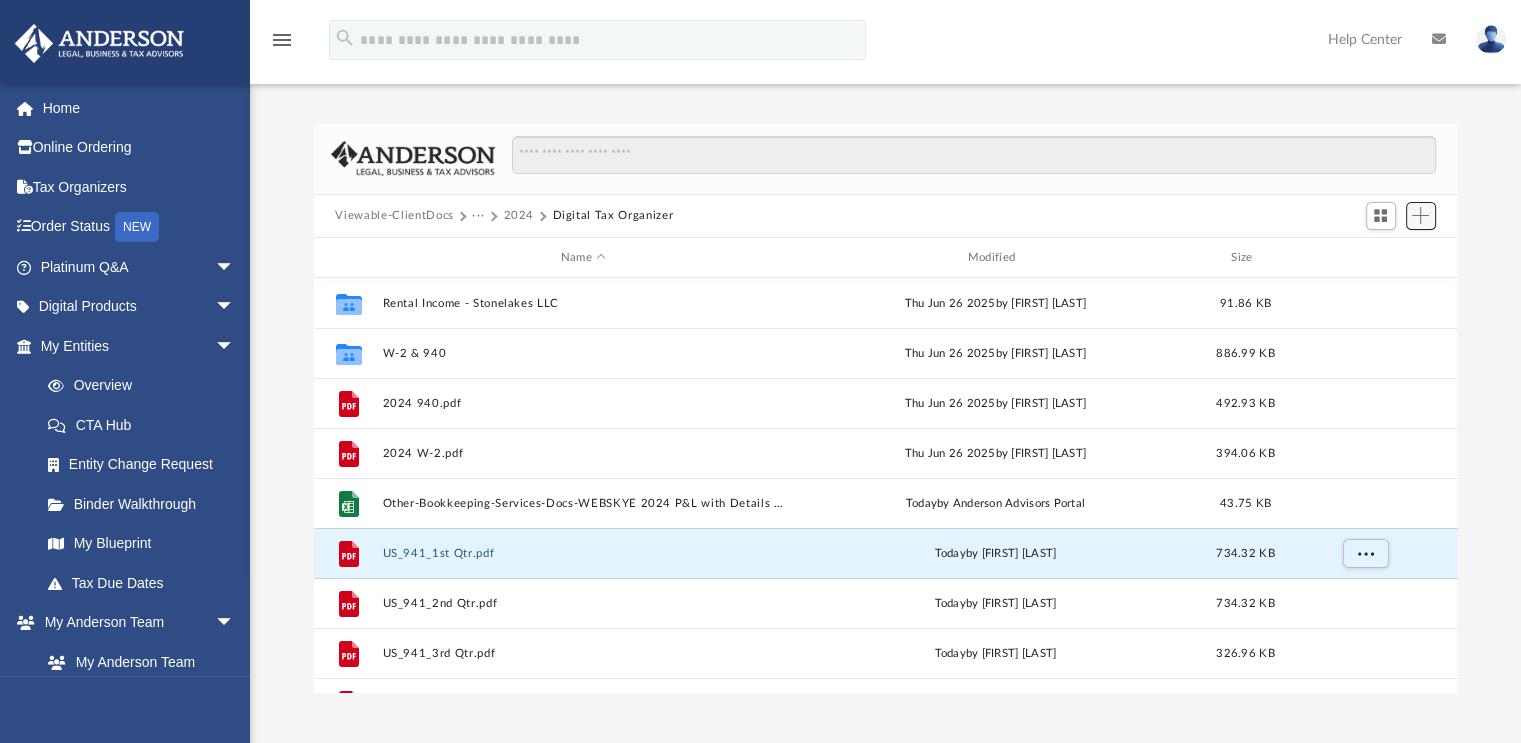 click at bounding box center (1420, 215) 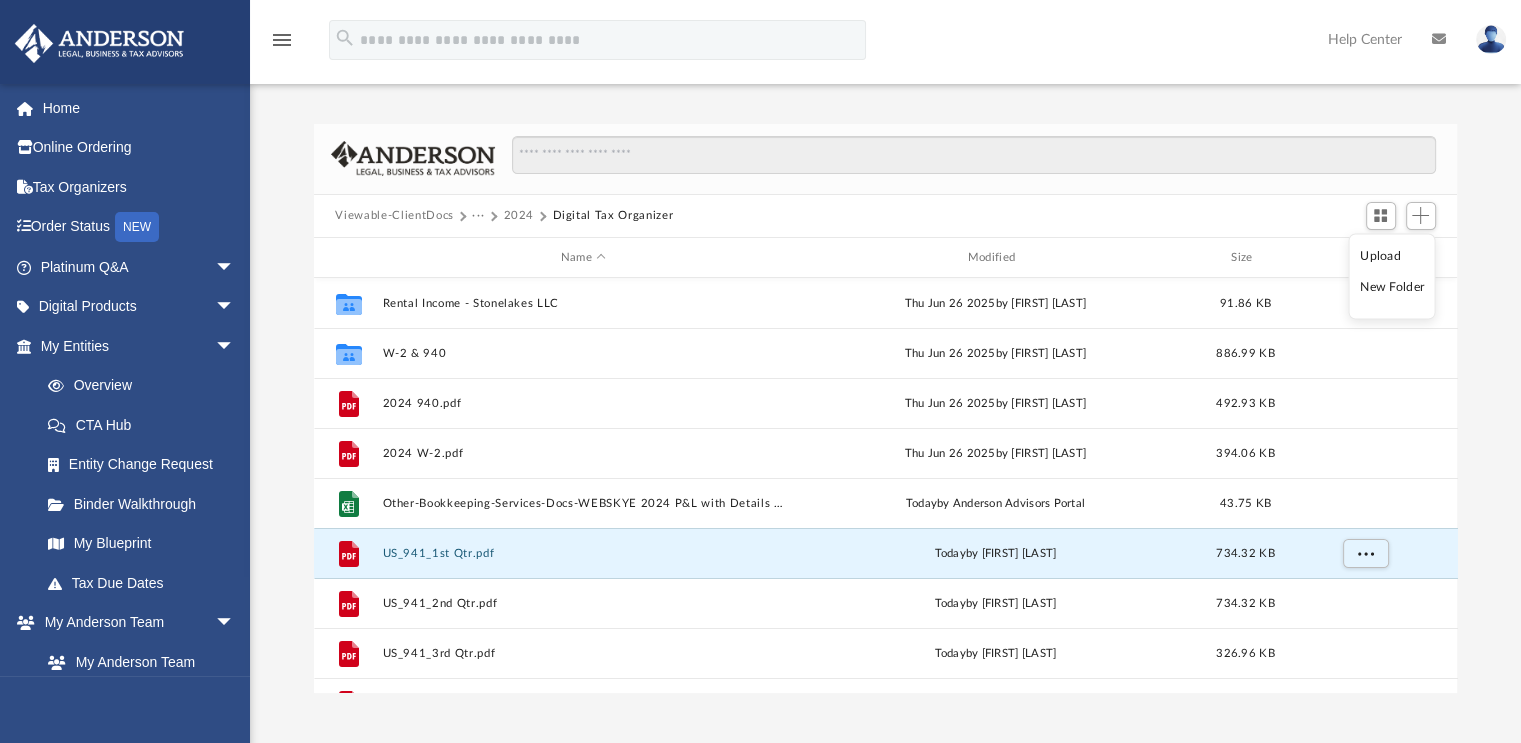 click on "Upload" at bounding box center (1392, 255) 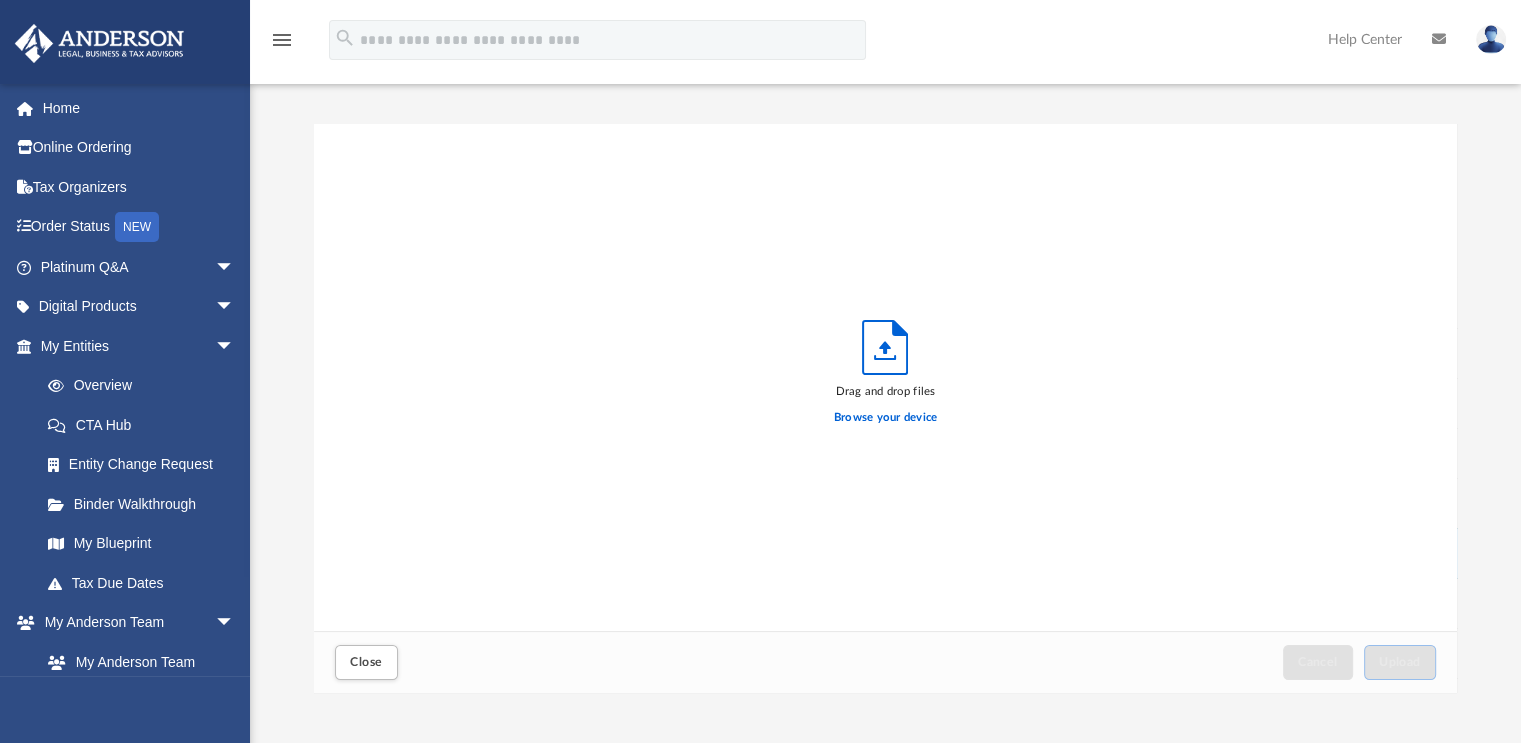 scroll, scrollTop: 16, scrollLeft: 16, axis: both 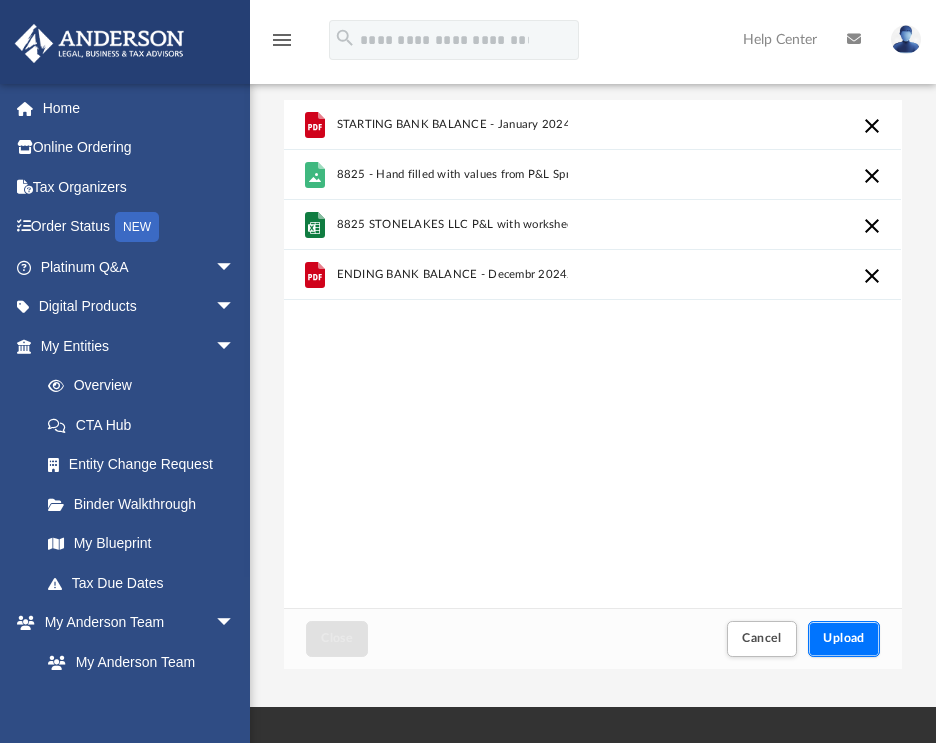 click on "Upload" at bounding box center [844, 638] 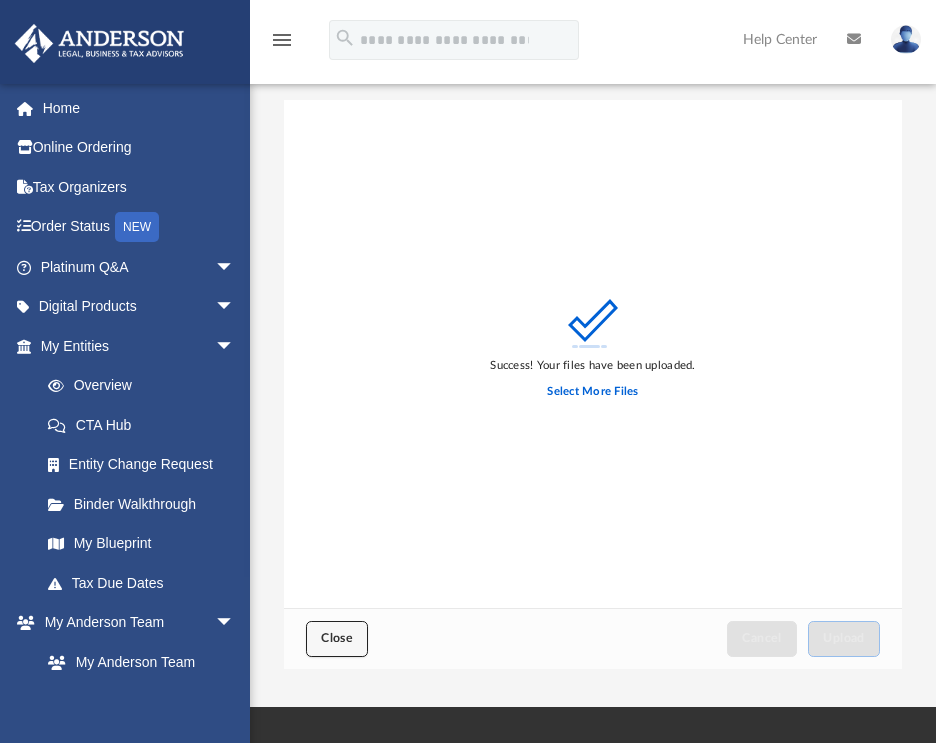 click on "Close" at bounding box center [337, 638] 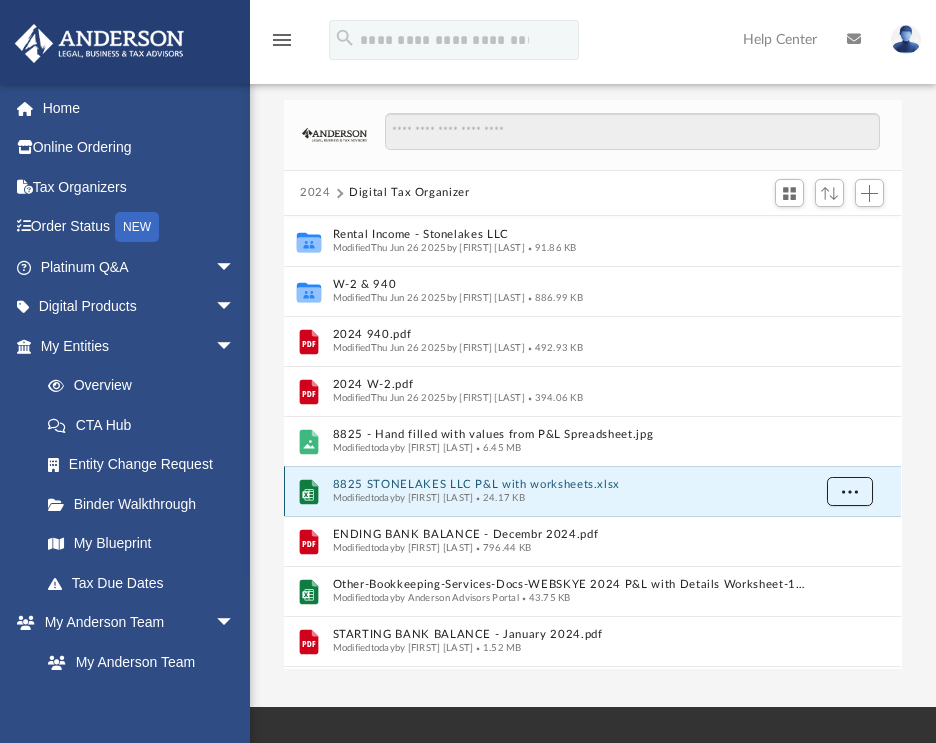 click at bounding box center (850, 490) 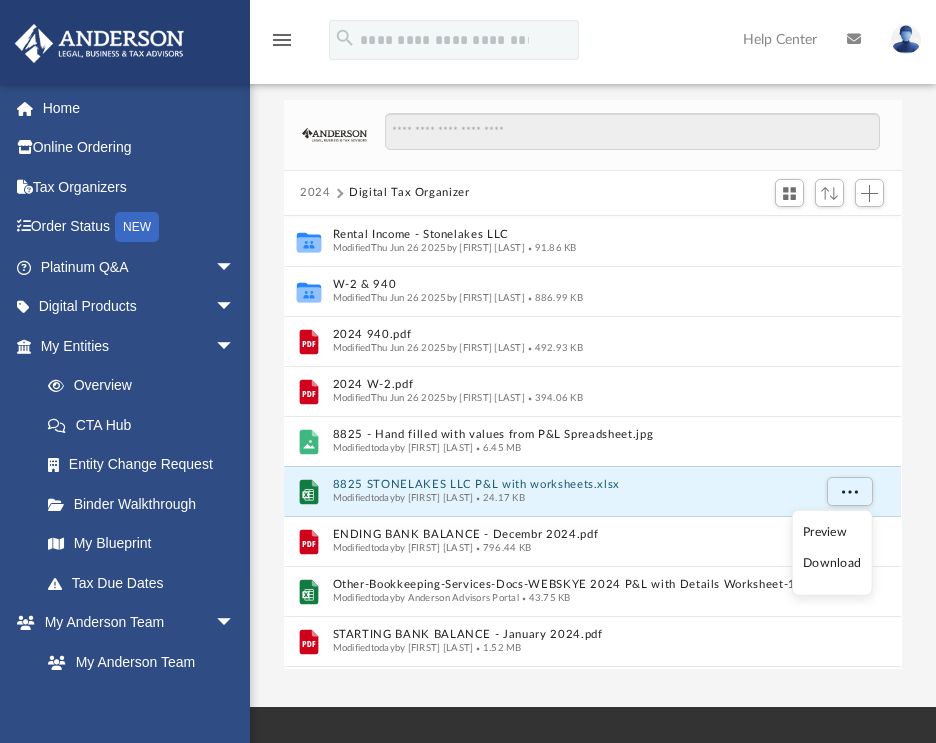 click on "Preview" at bounding box center [832, 532] 